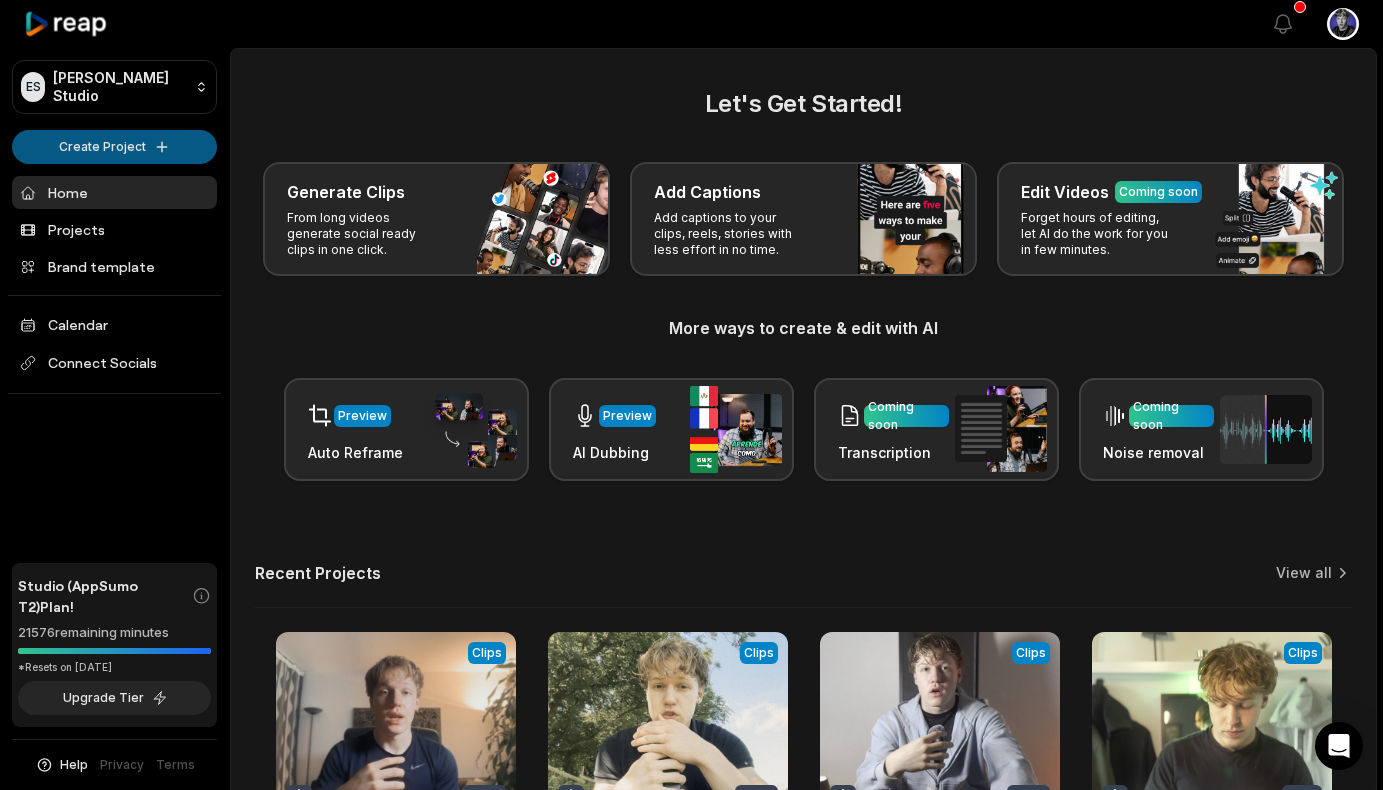 scroll, scrollTop: 0, scrollLeft: 0, axis: both 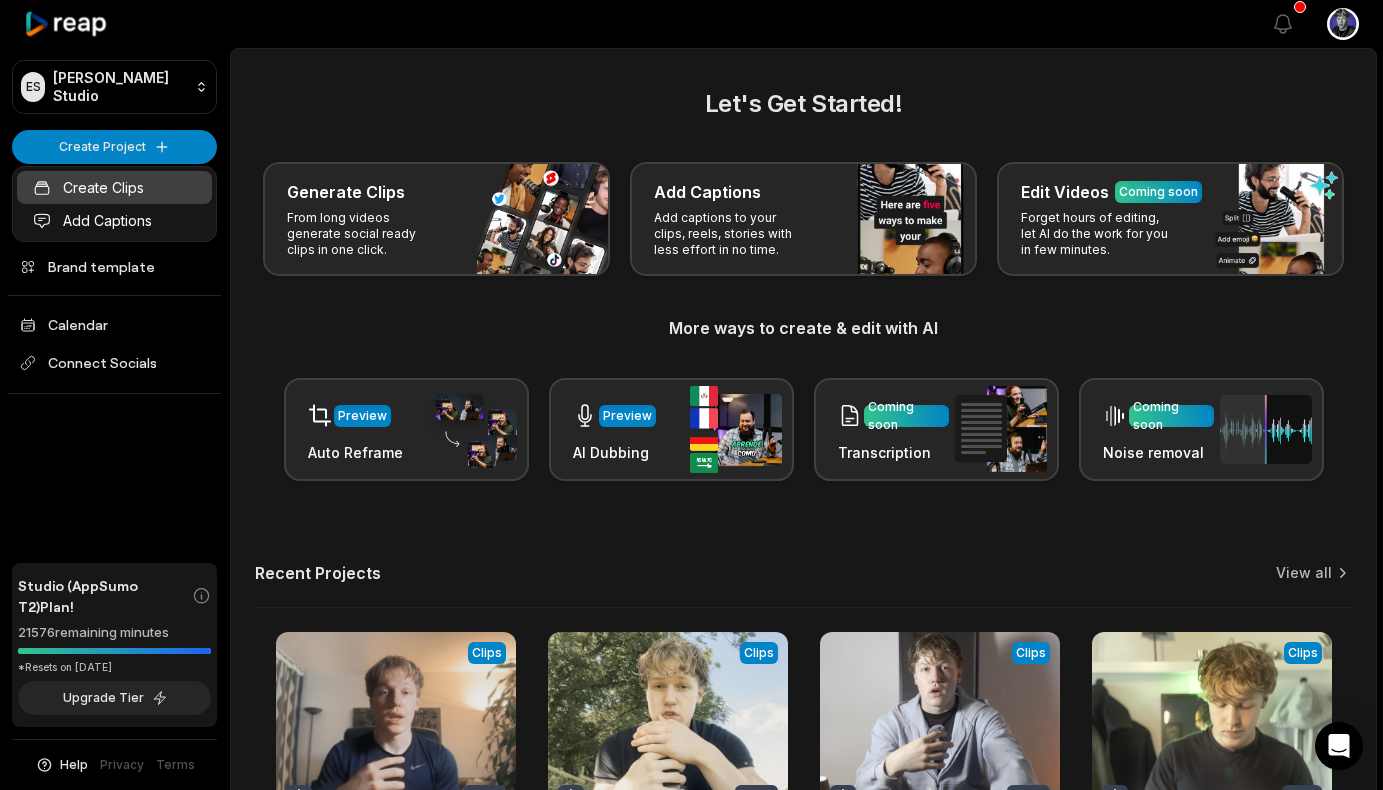 click on "Create Clips" at bounding box center [114, 187] 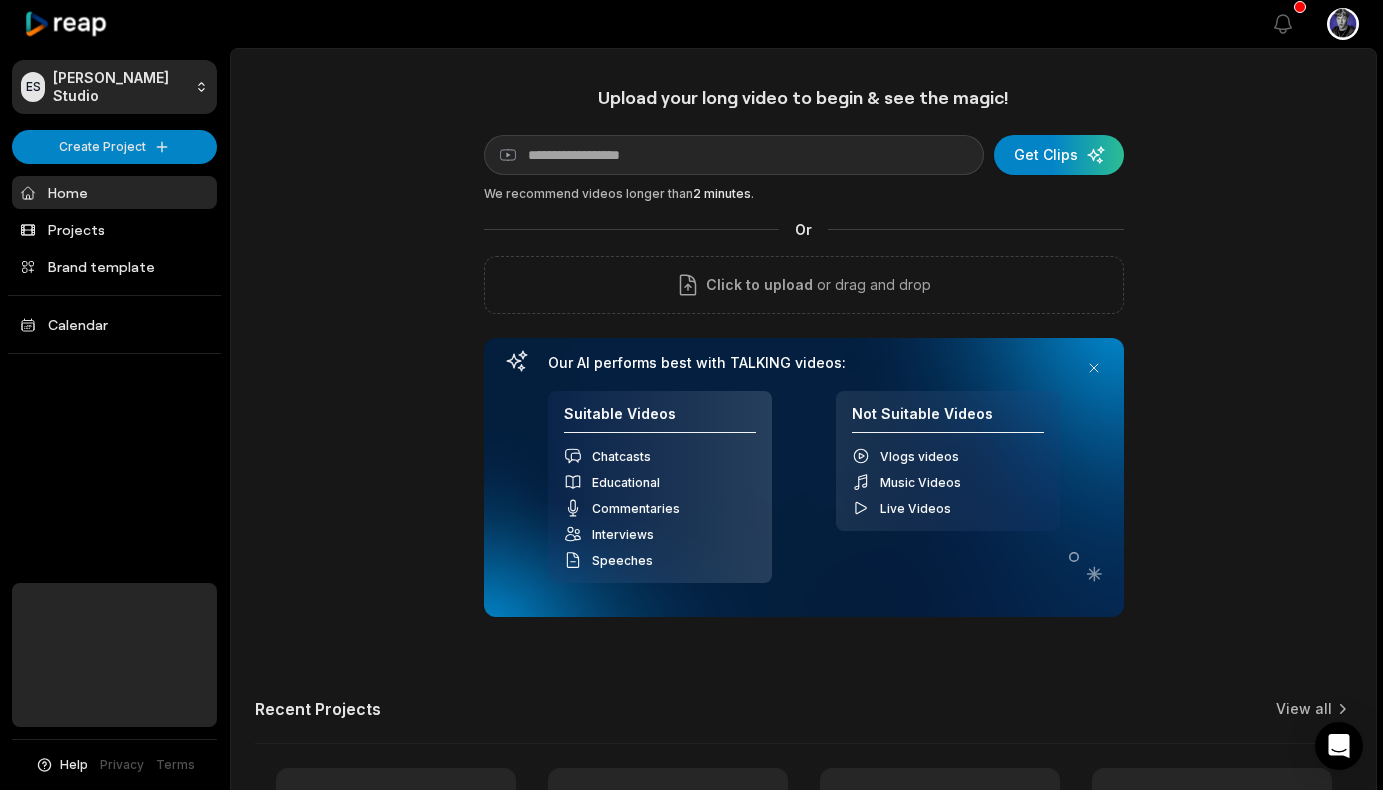 scroll, scrollTop: 0, scrollLeft: 0, axis: both 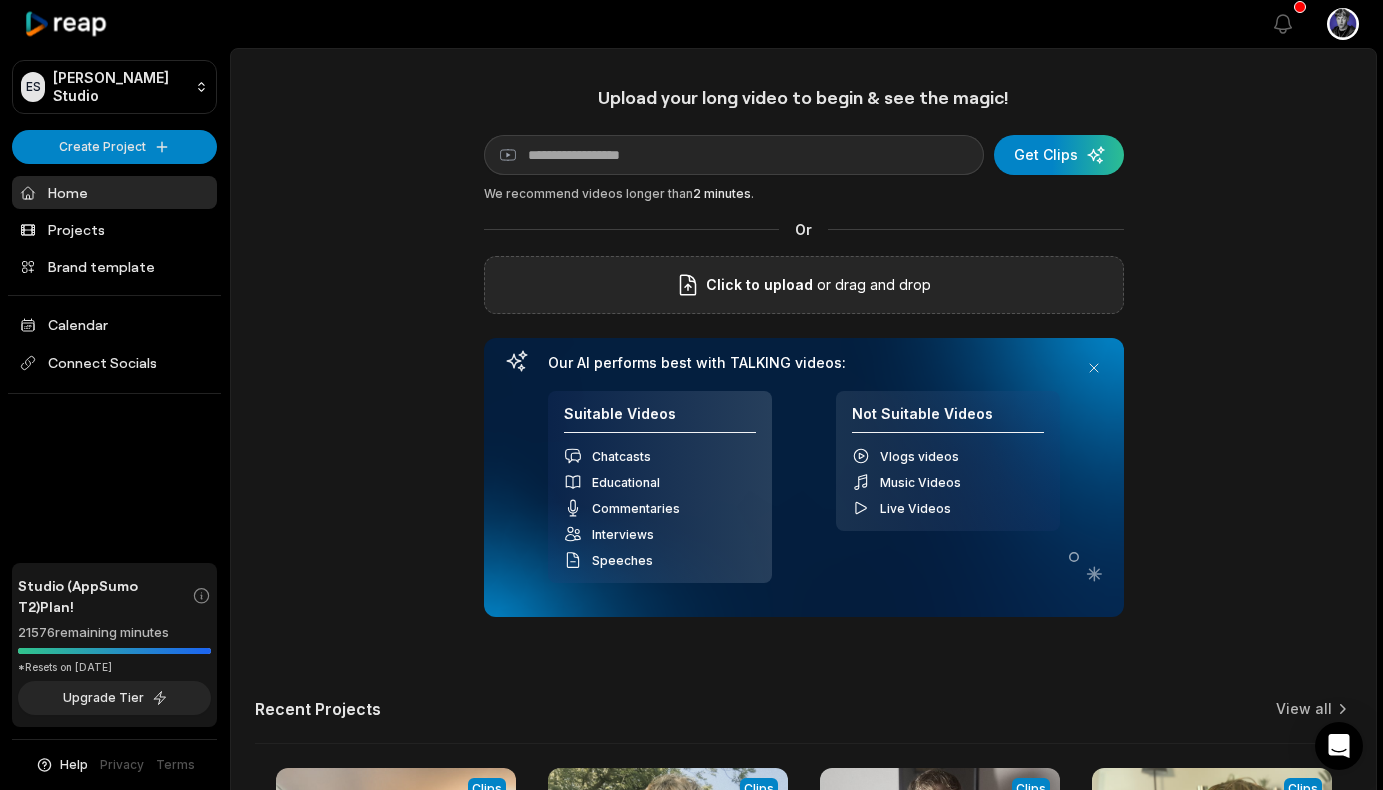 click on "or drag and drop" at bounding box center (872, 285) 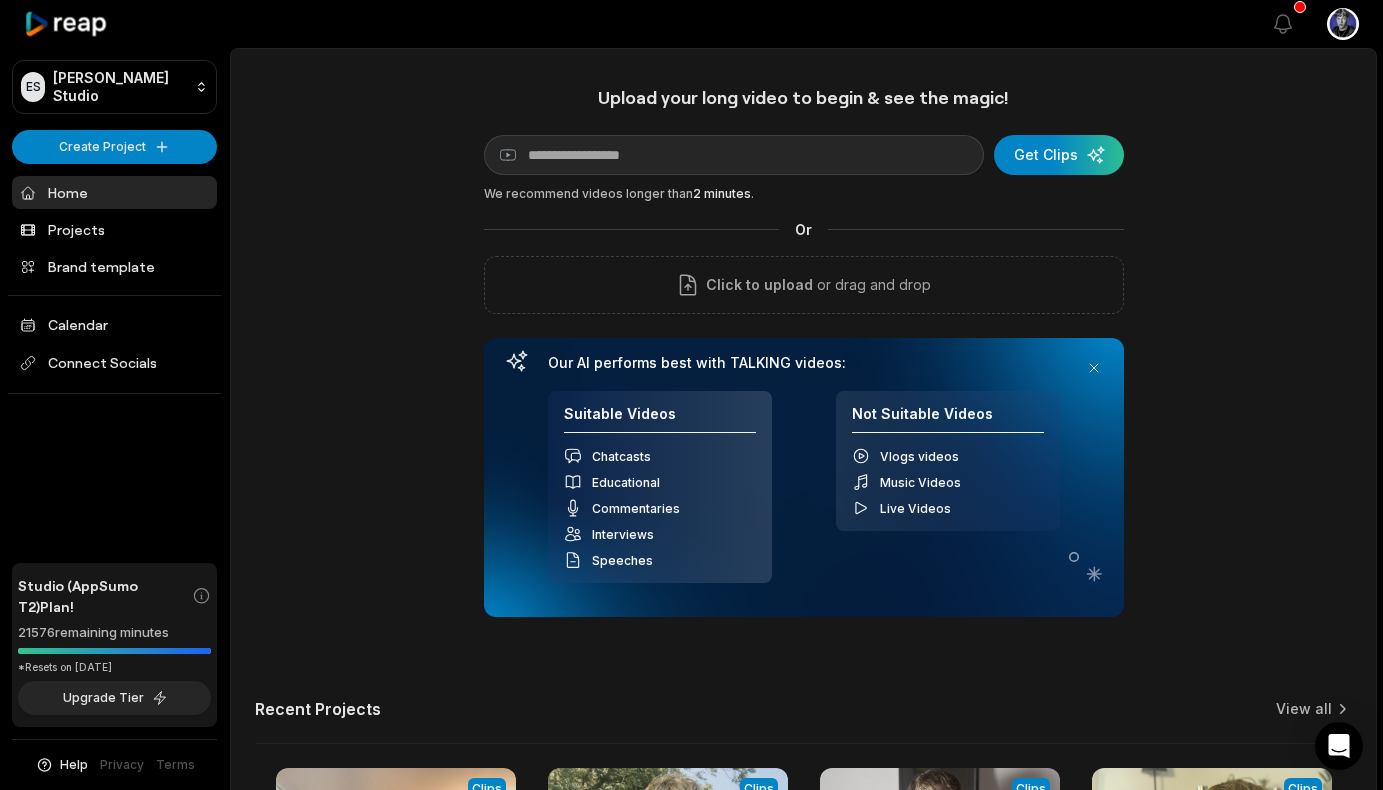 scroll, scrollTop: 0, scrollLeft: 0, axis: both 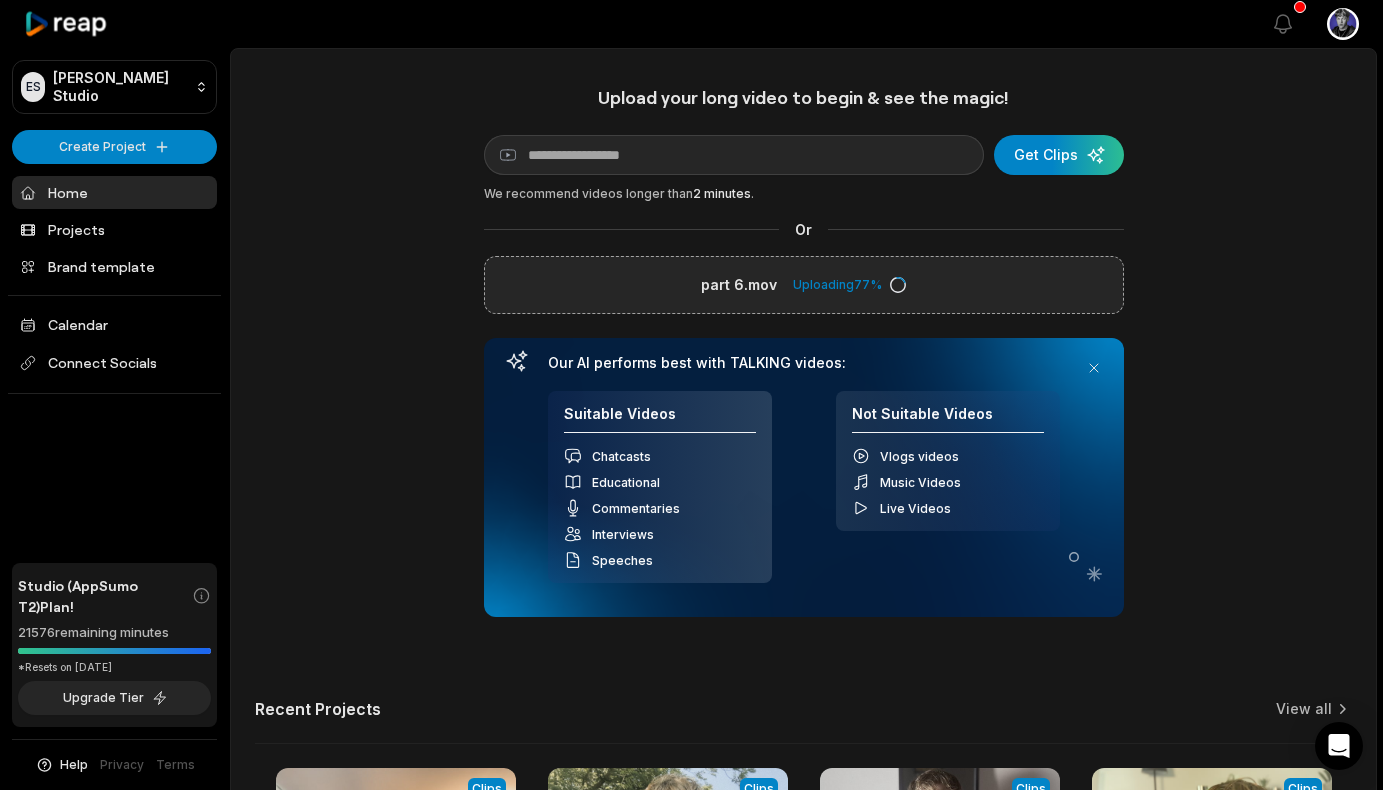click on "Upload your long video to begin & see the magic! YouTube link Get Clips We recommend videos longer than  2 minutes . Or part 6.mov Uploading  77 % Your browser does not support mp4 format. Our AI performs best with TALKING videos: Suitable Videos Chatcasts Educational  Commentaries  Interviews  Speeches Not Suitable Videos Vlogs videos Music Videos Live Videos Recent Projects View all View Clips Clips 02:32 part 5_1 Open options 2 days ago View Clips Clips 04:47 part 3 Open options 4 days ago View Clips Clips 02:09 part 2 Open options 4 days ago View Clips Clips 02:10 part 1 short_1 Open options 5 days ago" at bounding box center [803, 558] 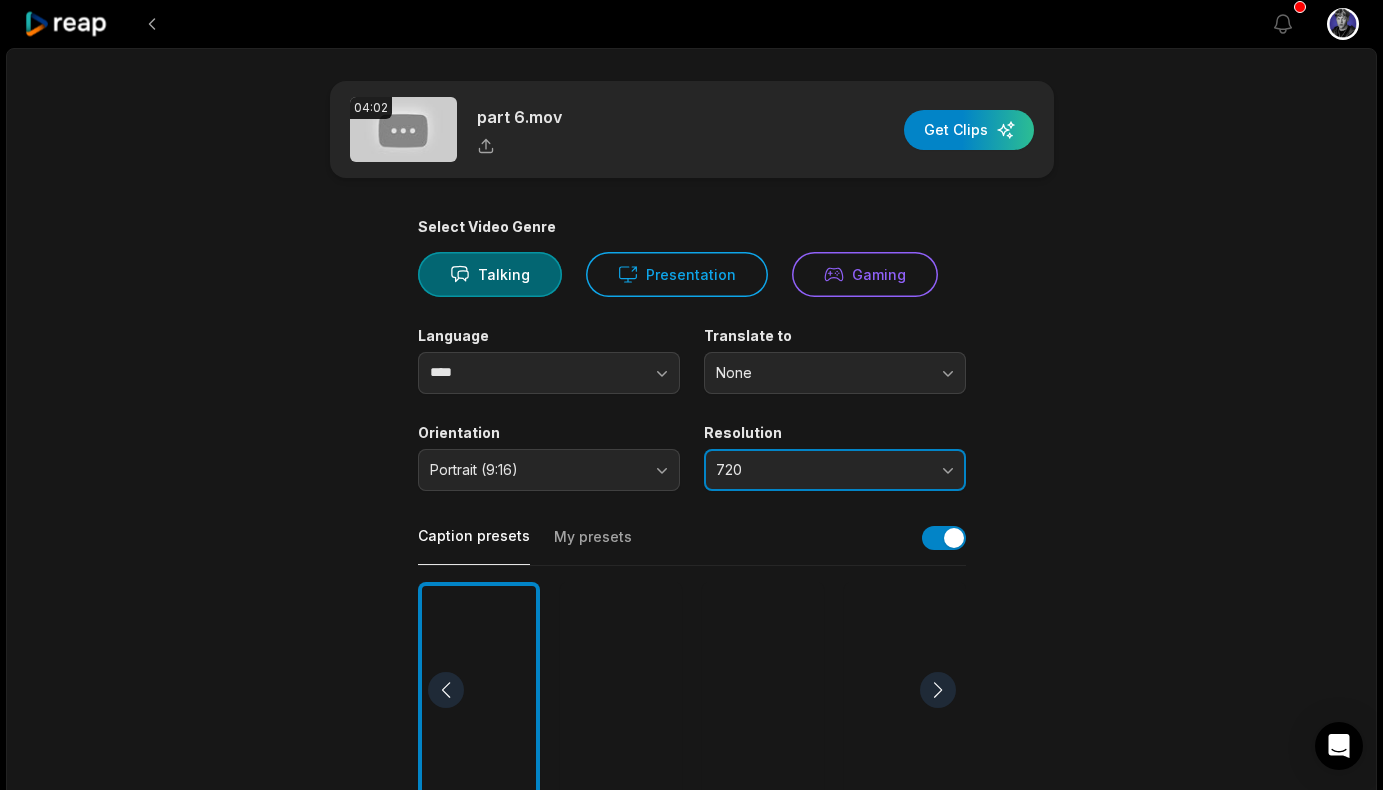 click on "720" at bounding box center (821, 470) 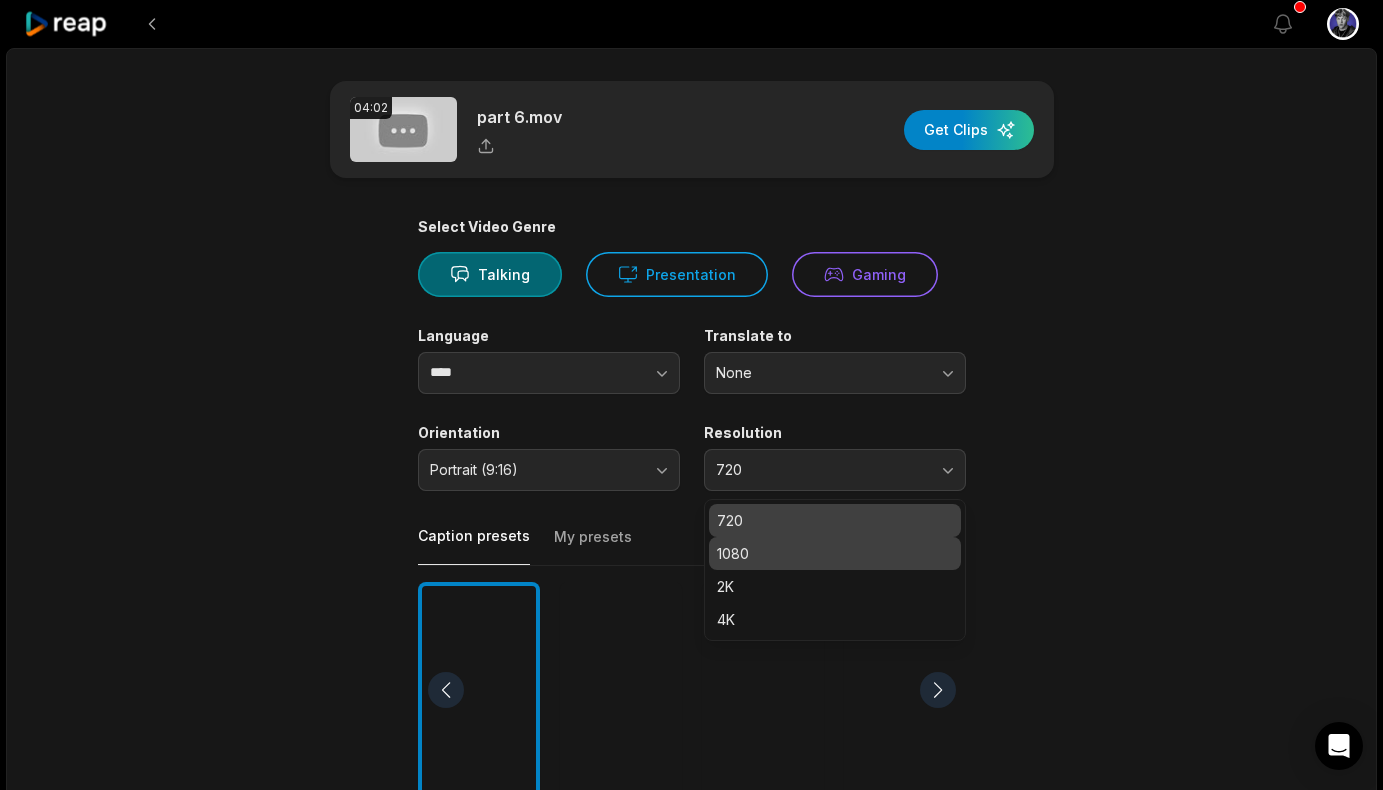 click on "1080" at bounding box center [835, 553] 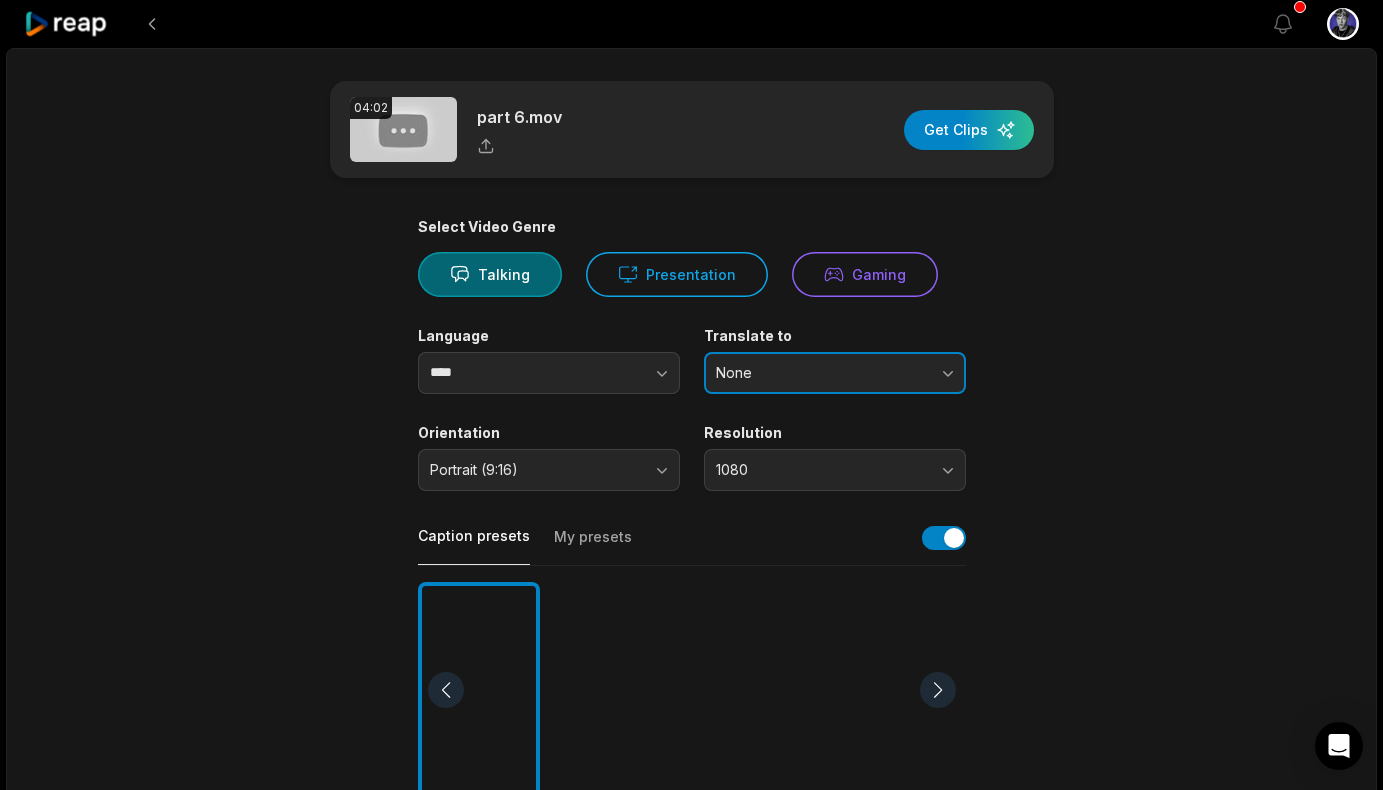 click on "None" at bounding box center [821, 373] 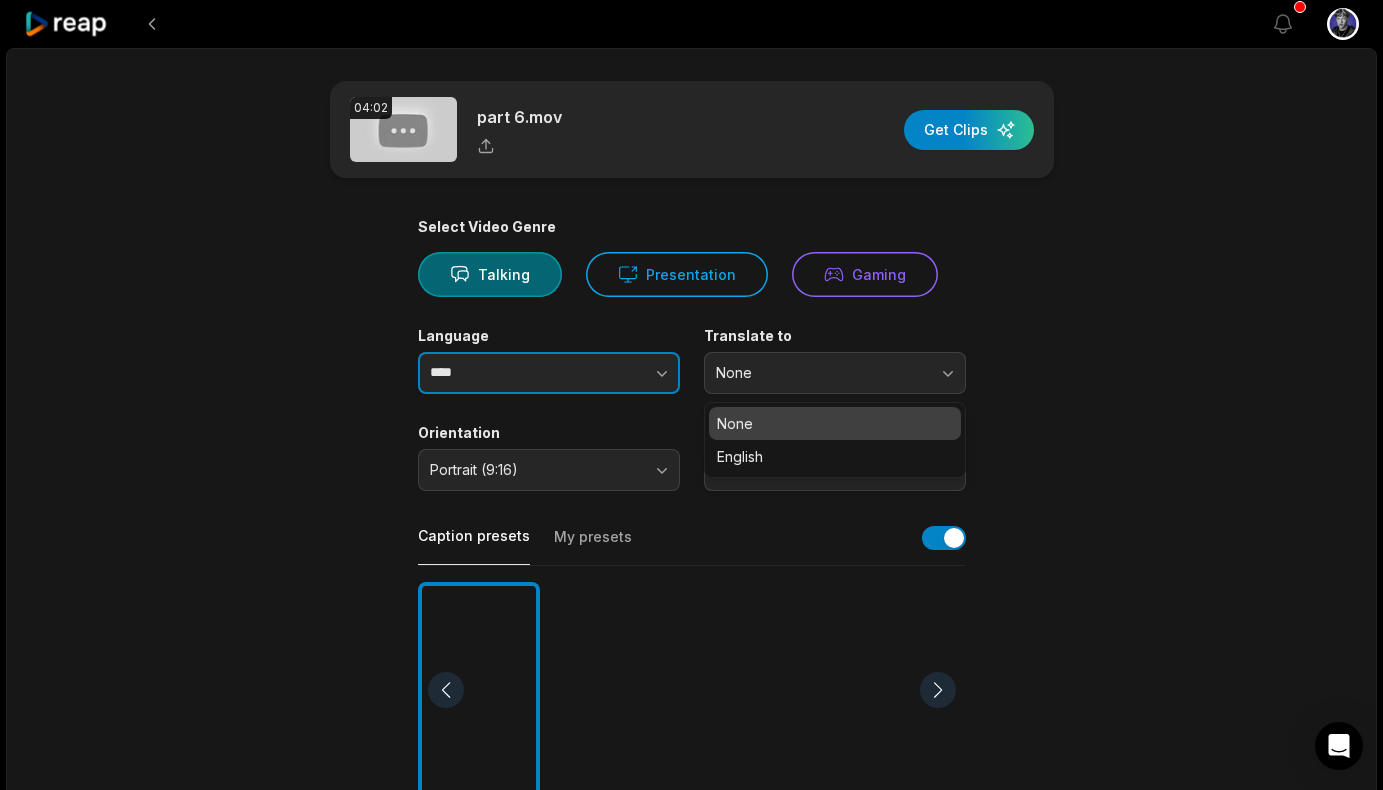 click at bounding box center (622, 373) 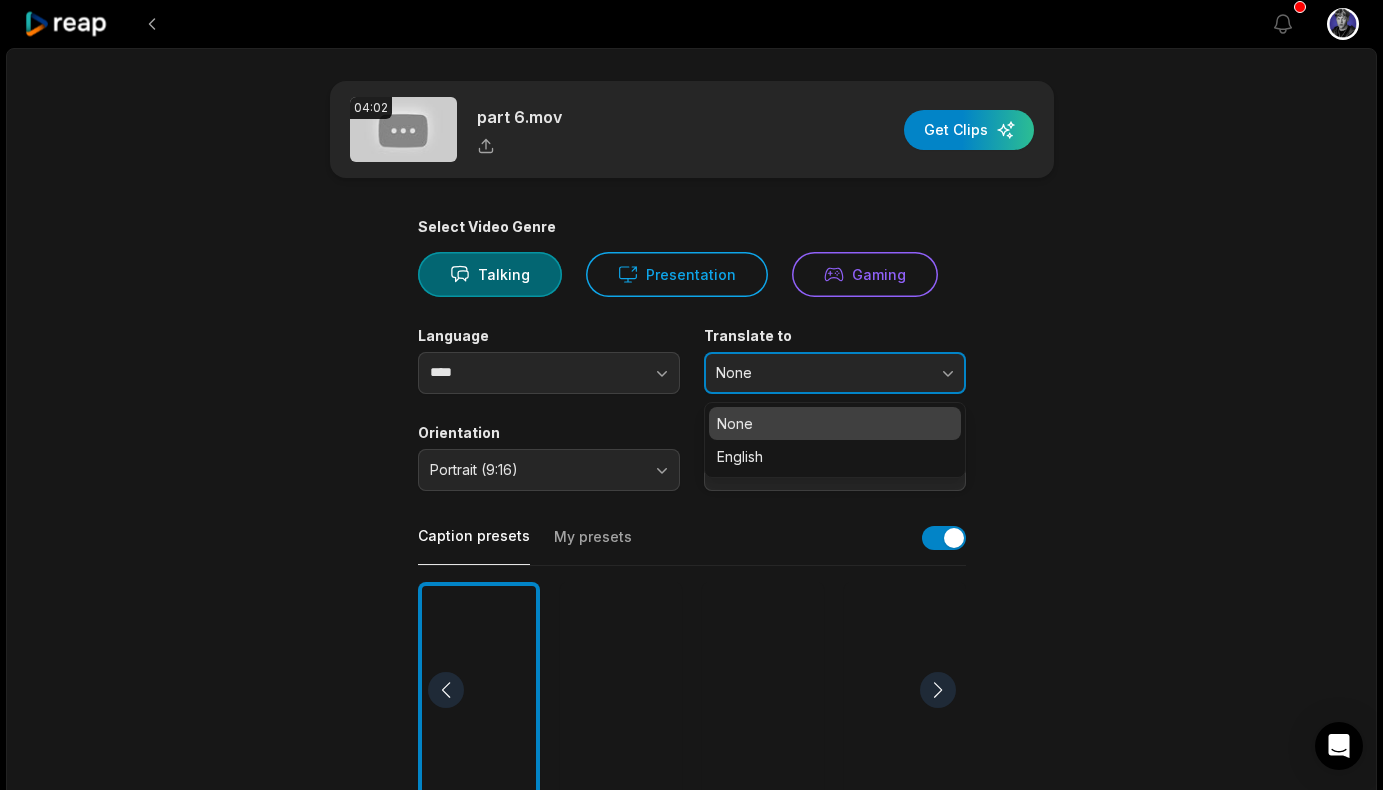 type on "****" 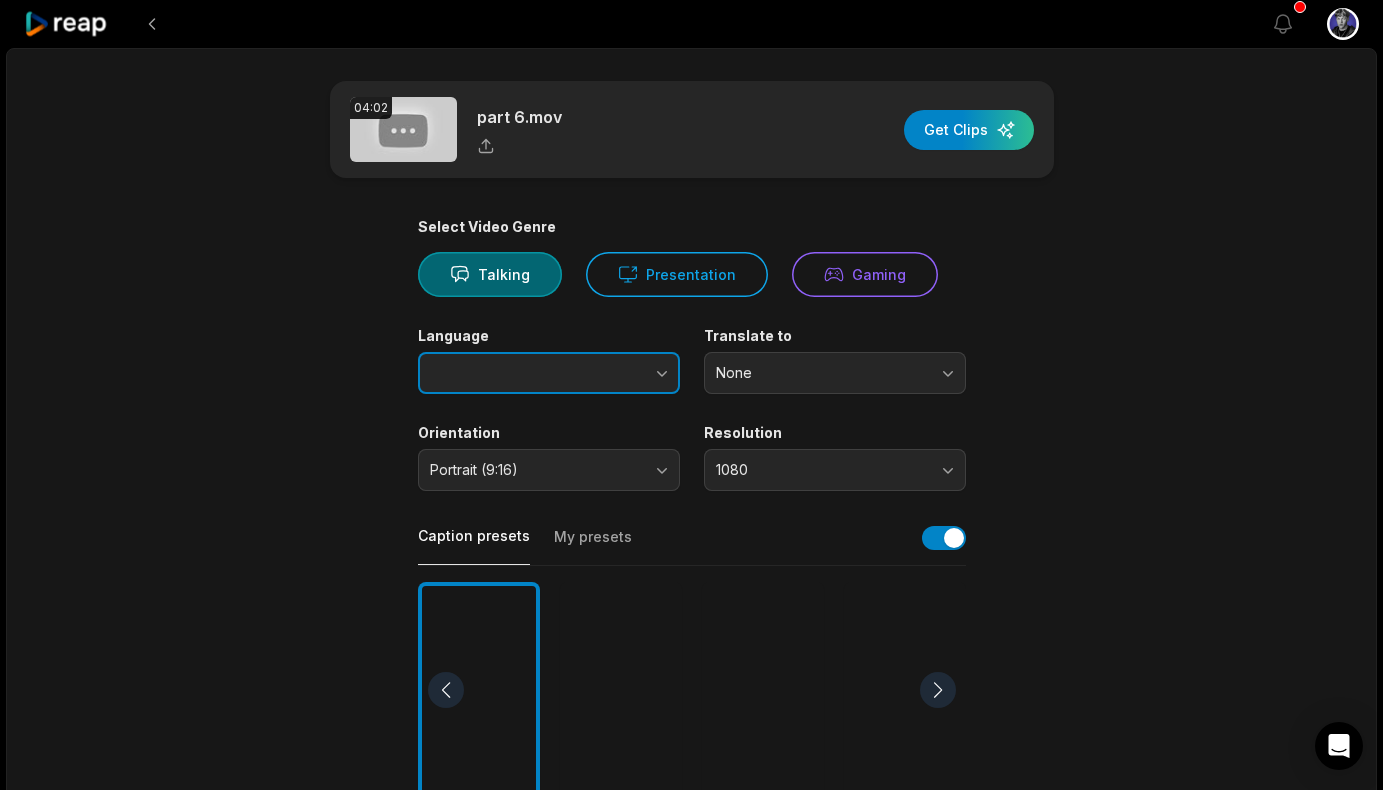 click at bounding box center (622, 373) 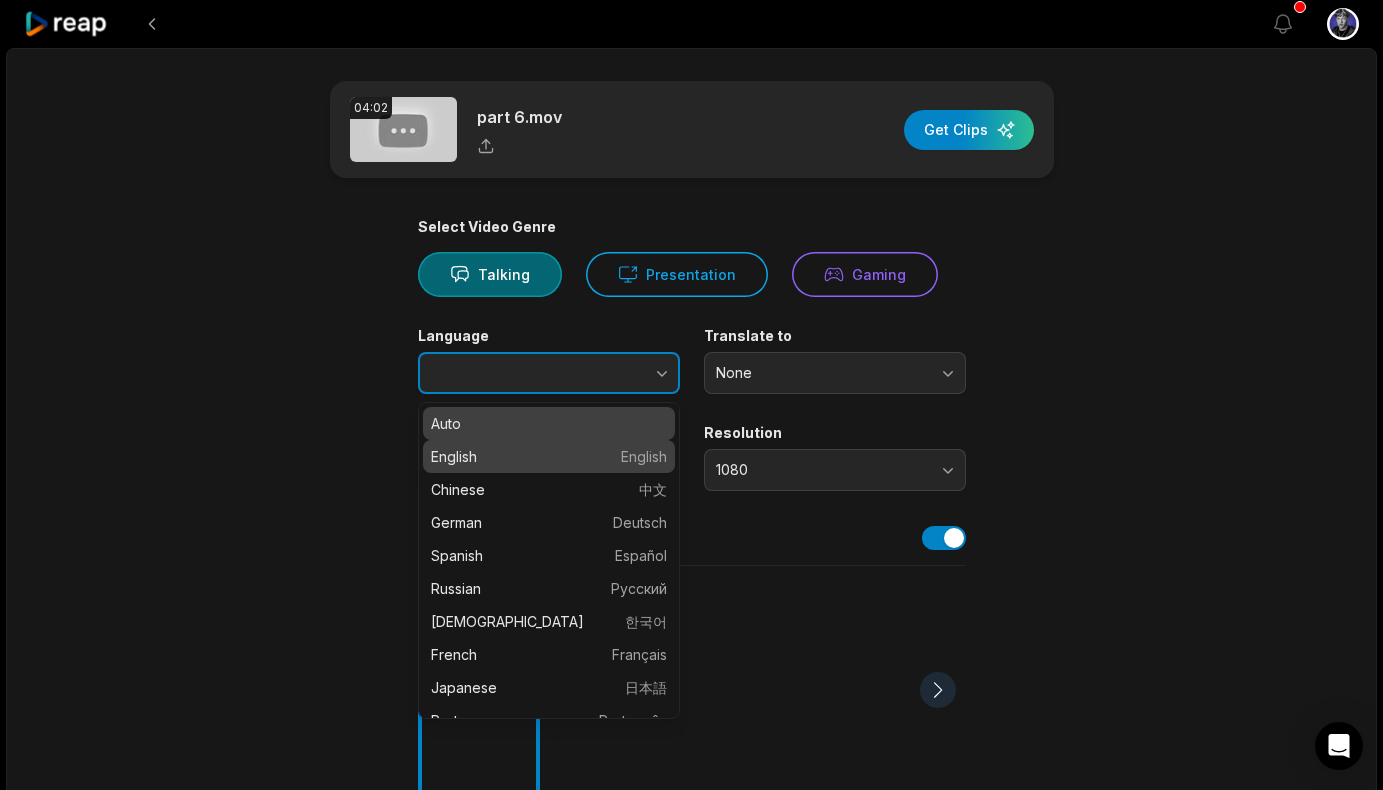 type on "*******" 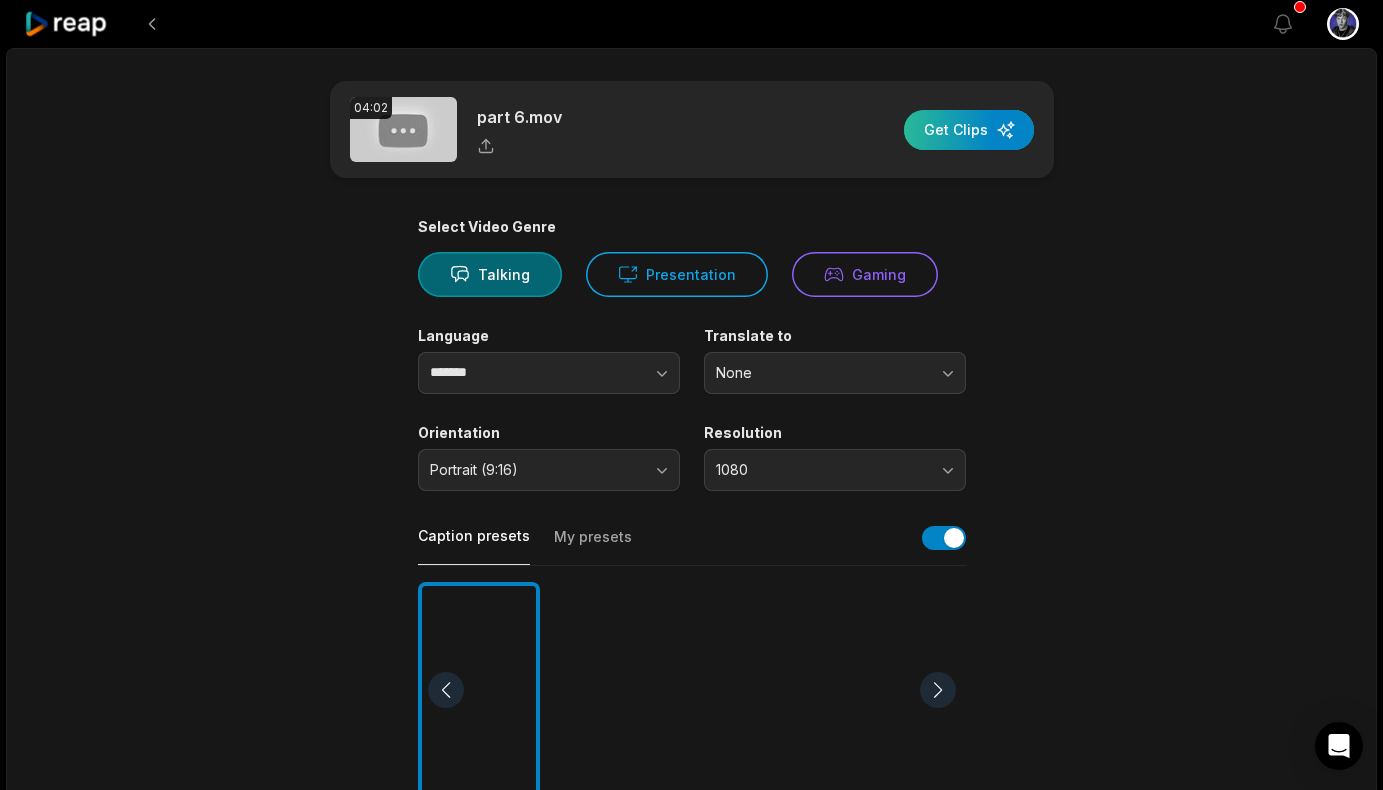 click at bounding box center (969, 130) 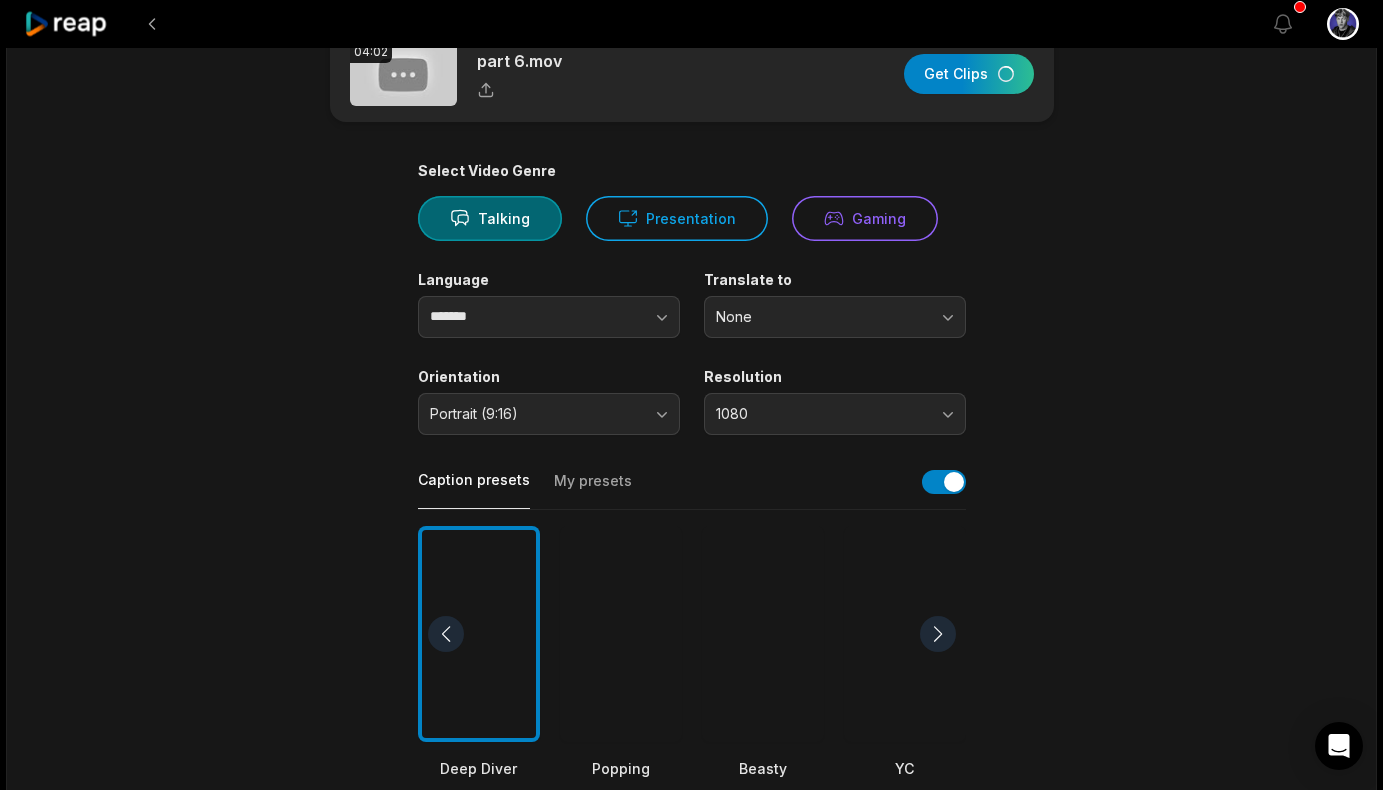 scroll, scrollTop: 68, scrollLeft: 0, axis: vertical 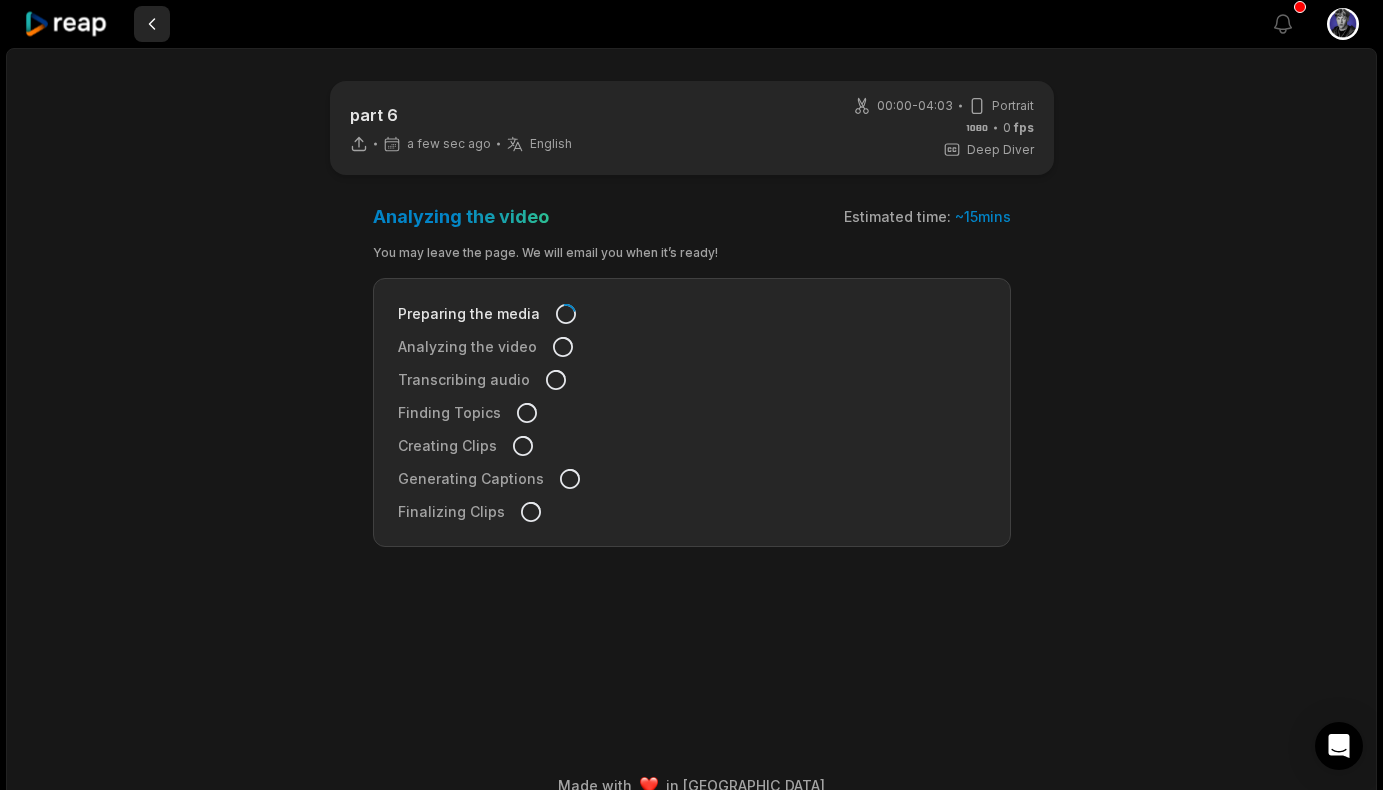 click at bounding box center [152, 24] 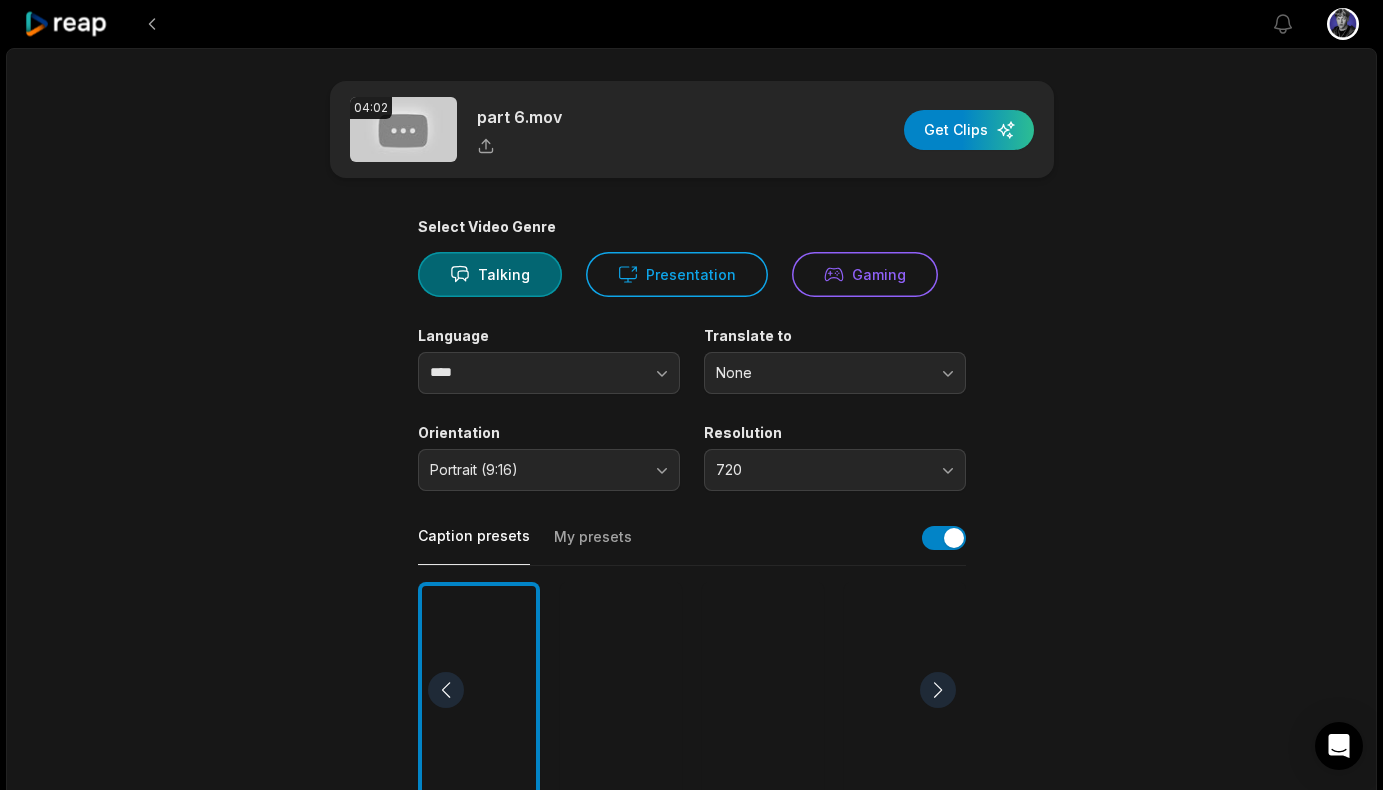 scroll, scrollTop: 68, scrollLeft: 0, axis: vertical 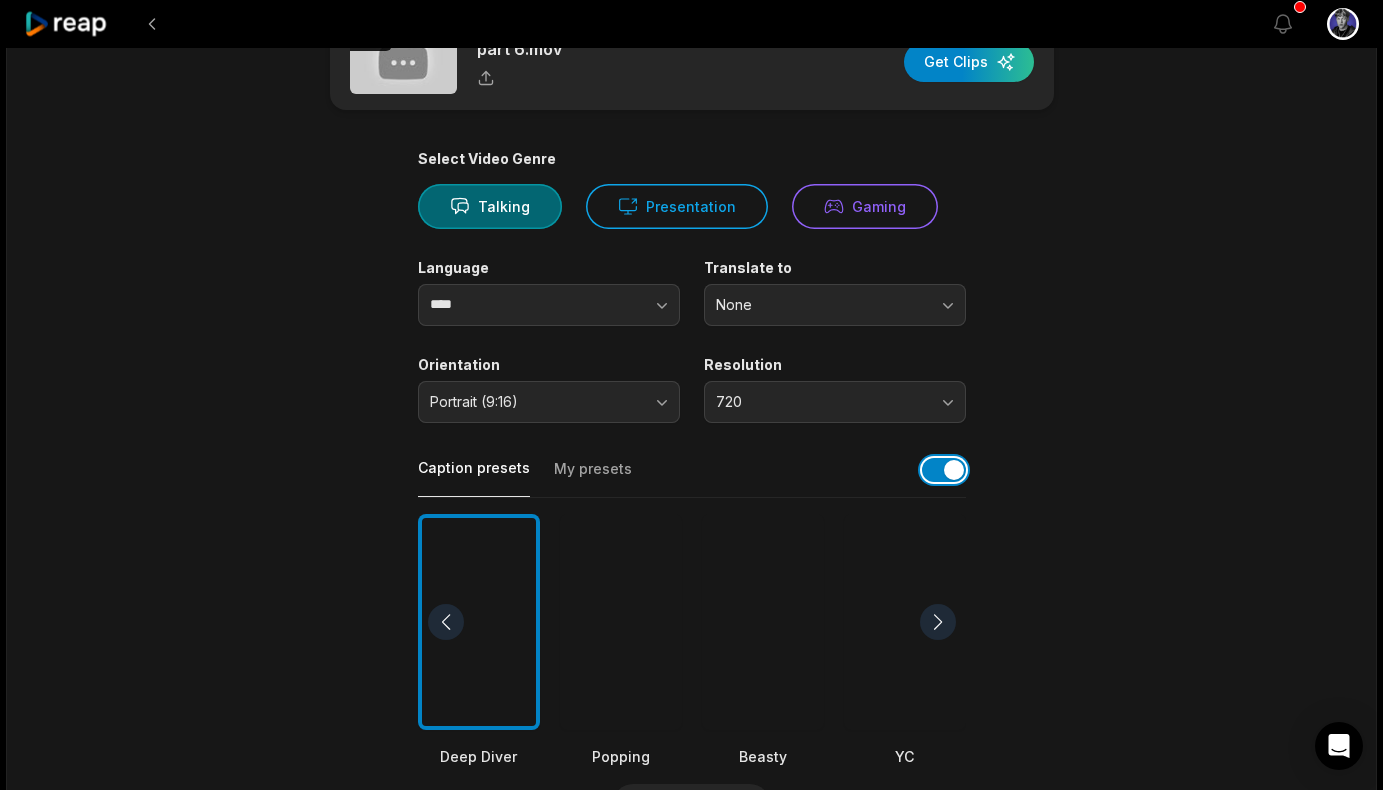 click at bounding box center [944, 470] 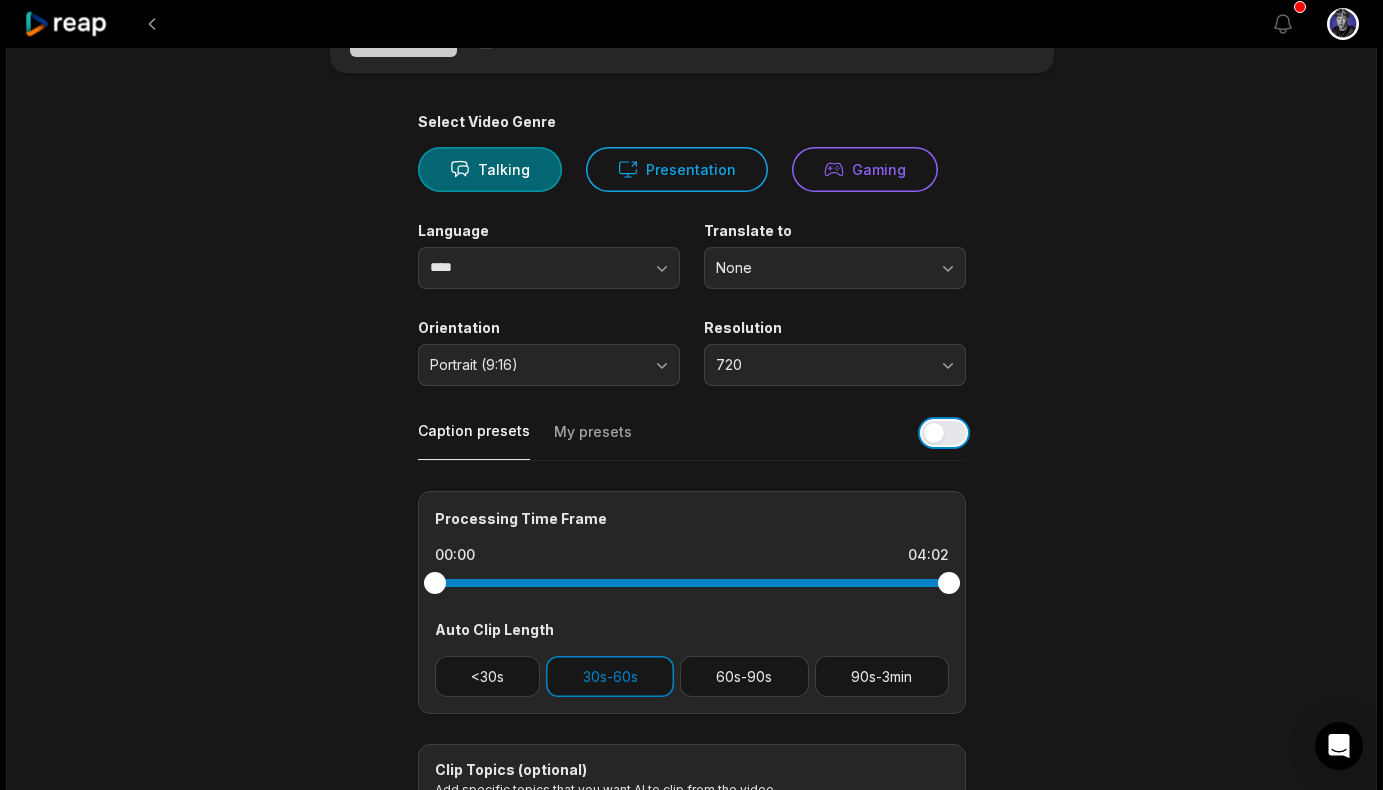 scroll, scrollTop: 130, scrollLeft: 0, axis: vertical 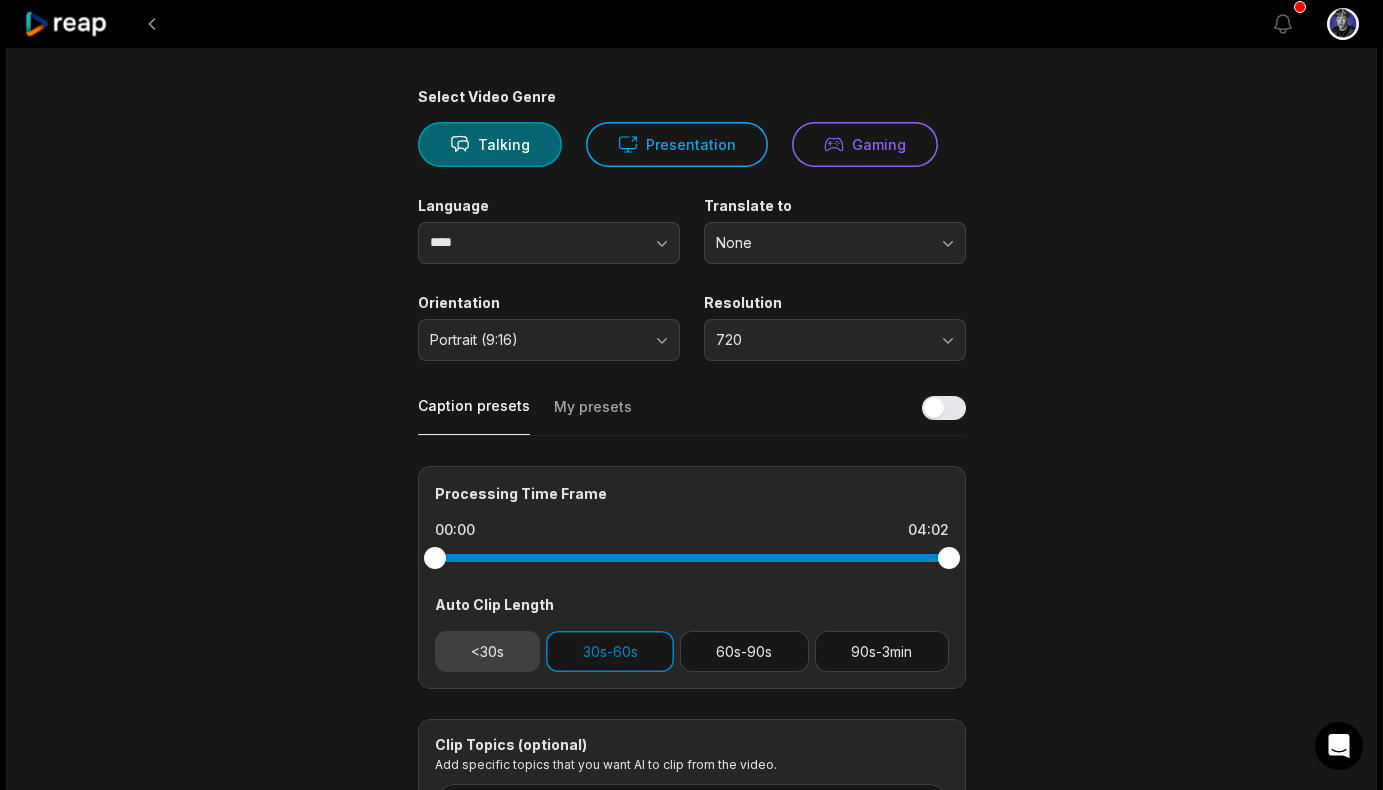 click on "<30s" at bounding box center [488, 651] 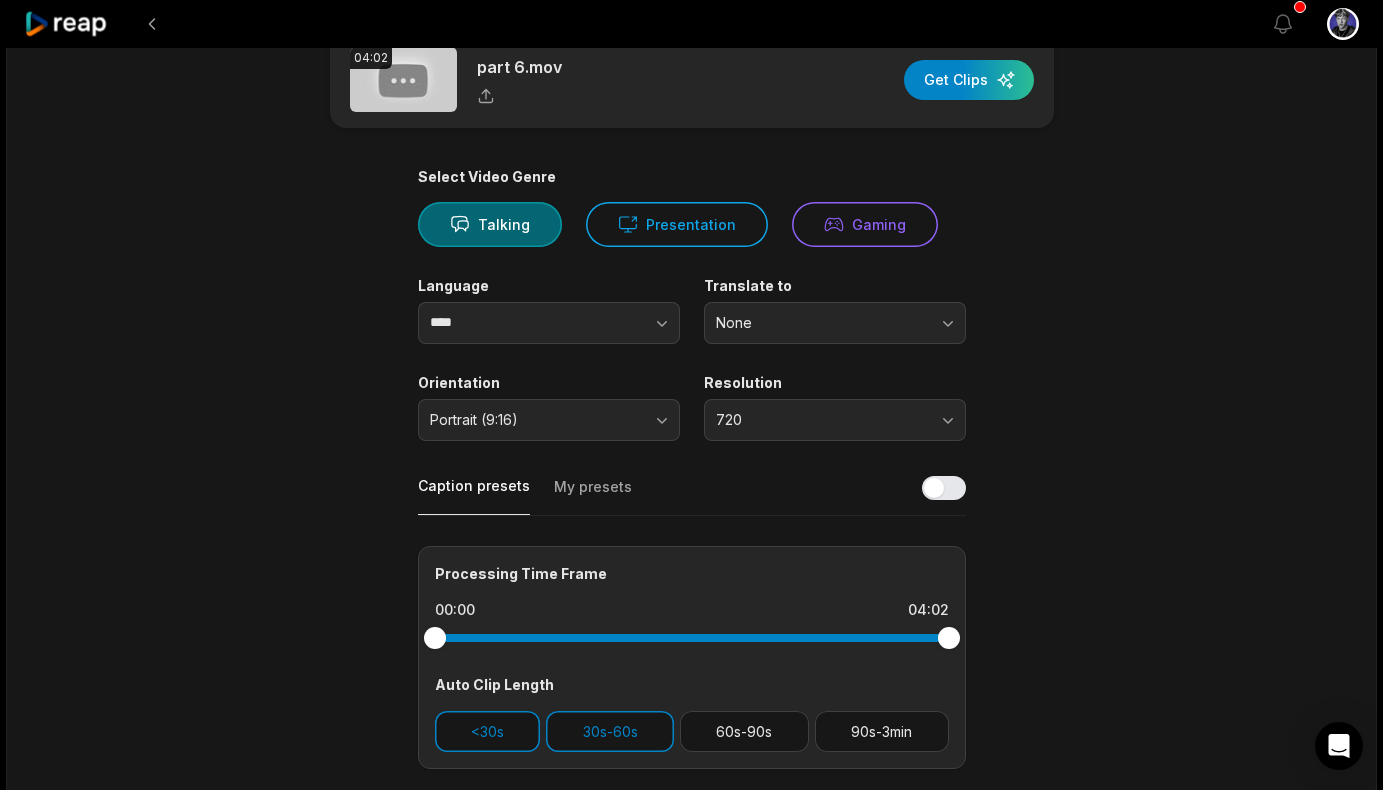 scroll, scrollTop: 49, scrollLeft: 0, axis: vertical 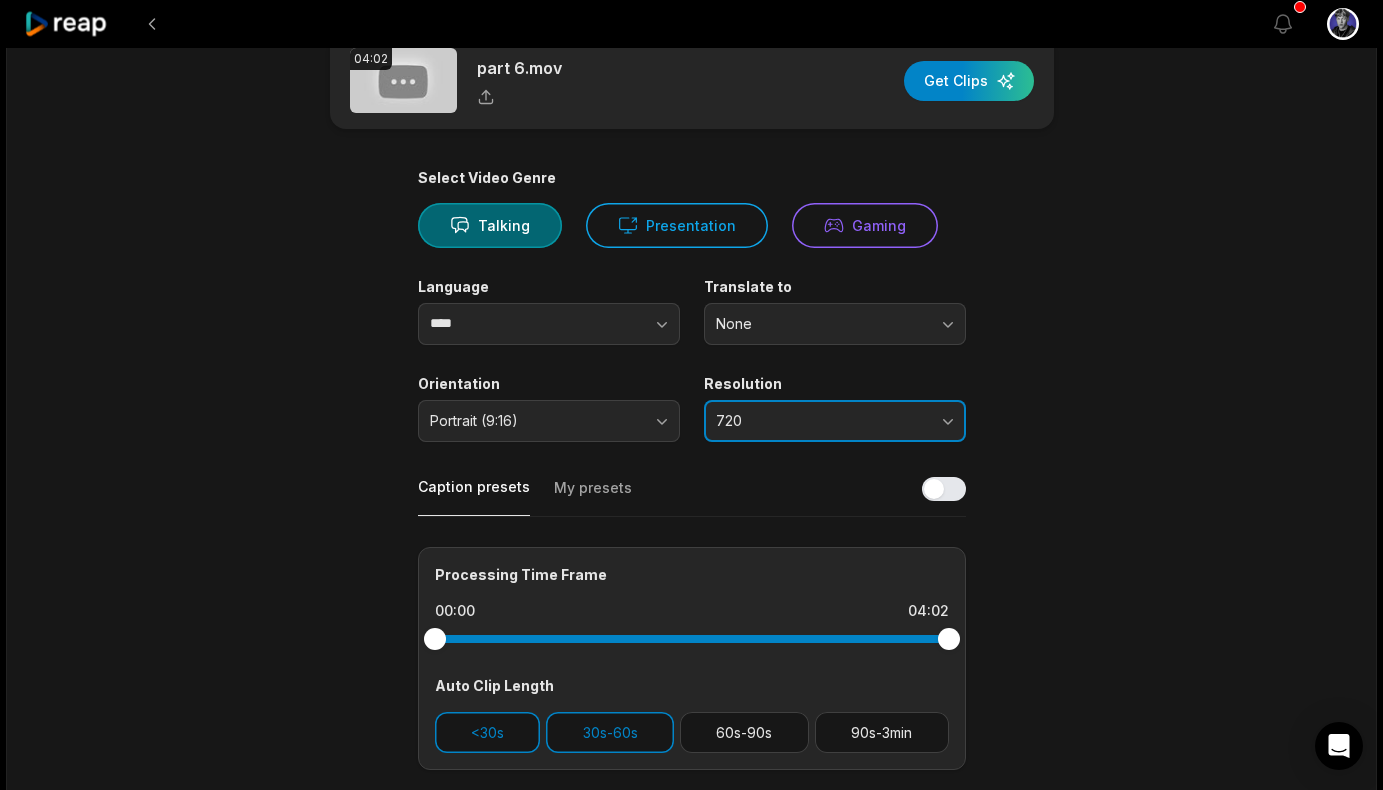 click on "720" at bounding box center (821, 421) 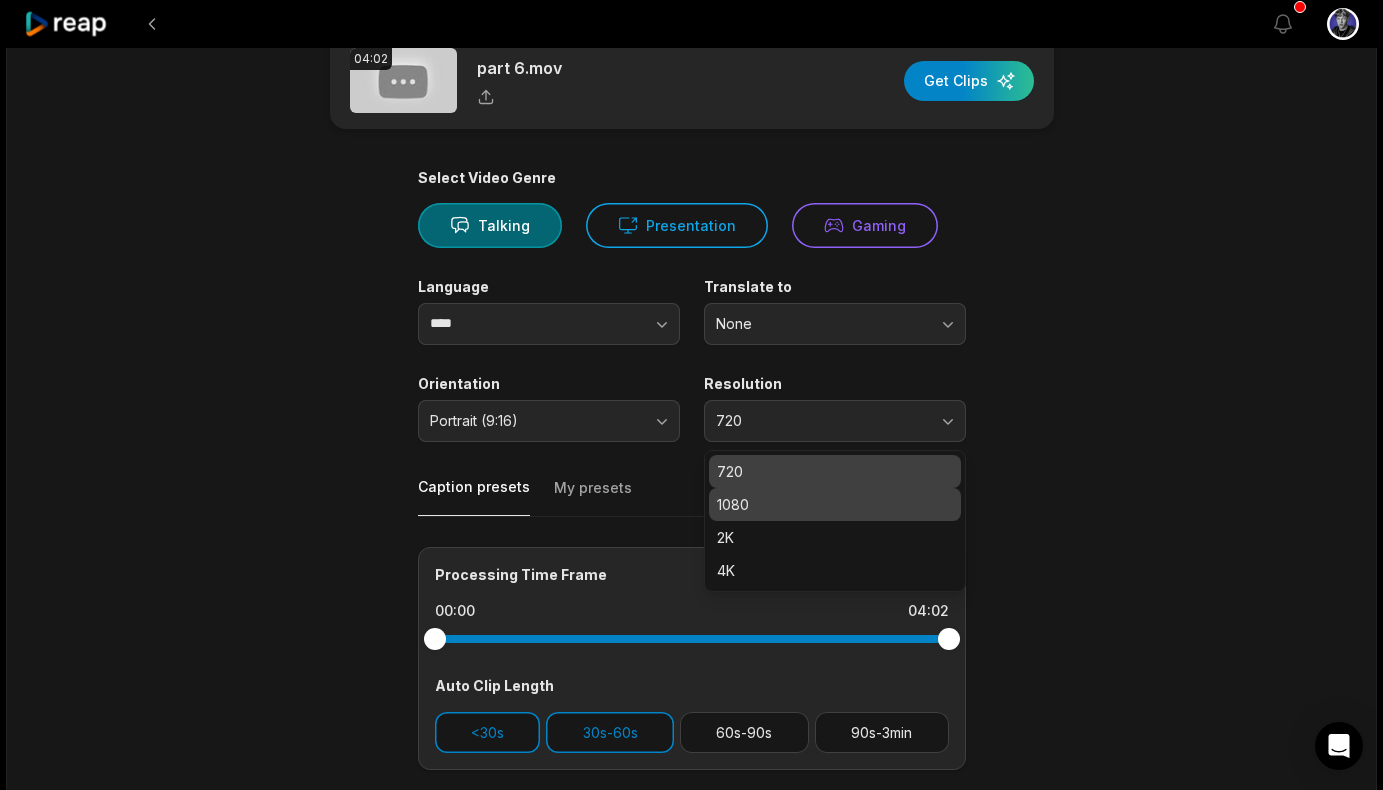 click on "1080" at bounding box center (835, 504) 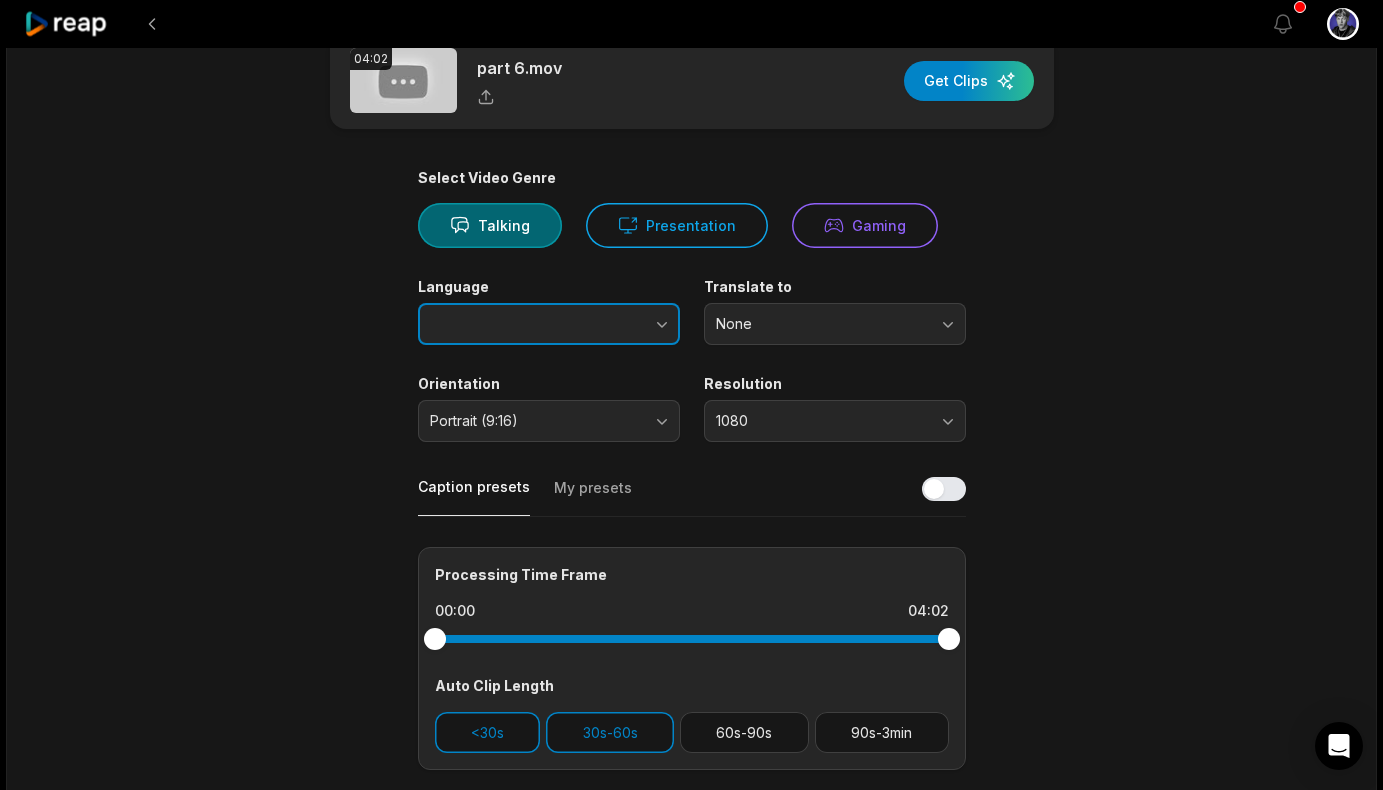 click at bounding box center [622, 324] 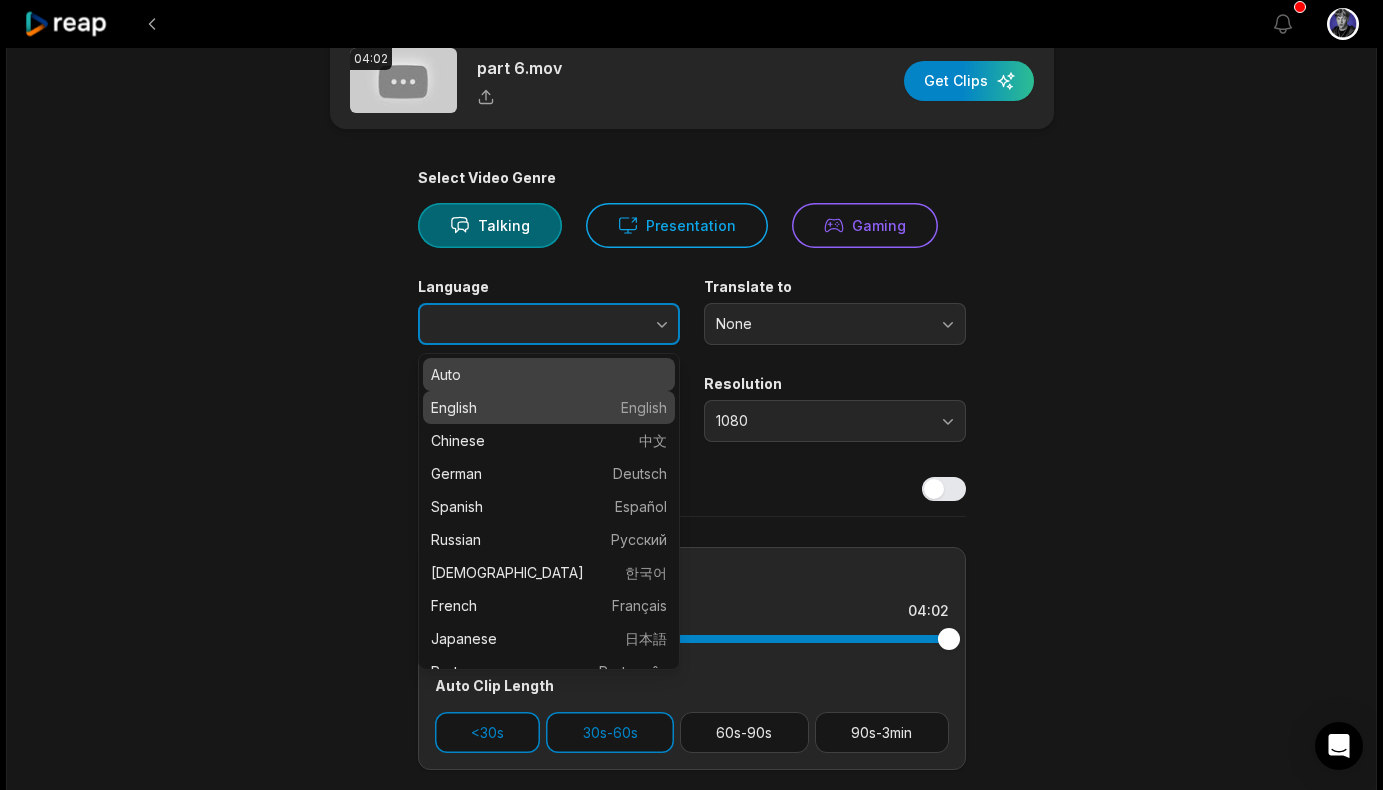 type on "*******" 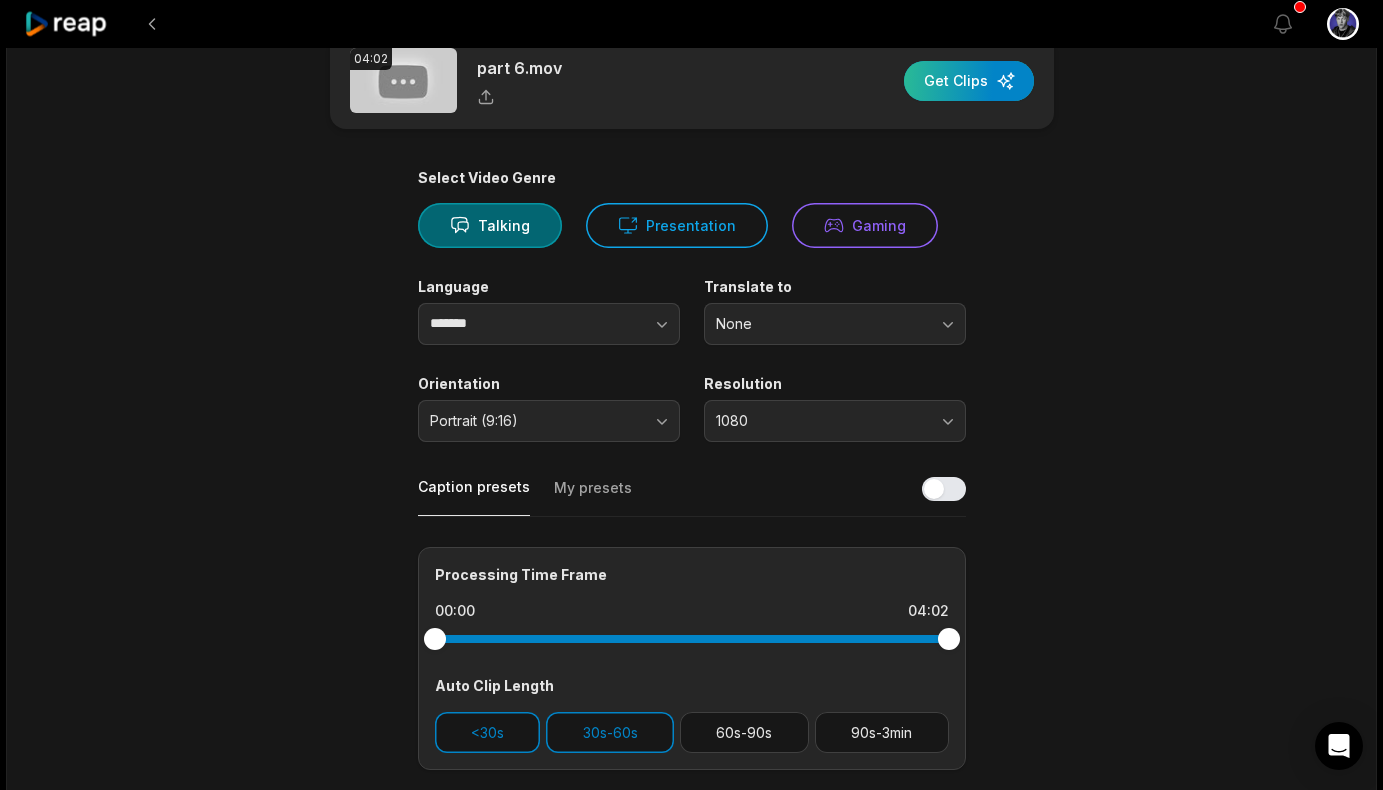 click at bounding box center [969, 81] 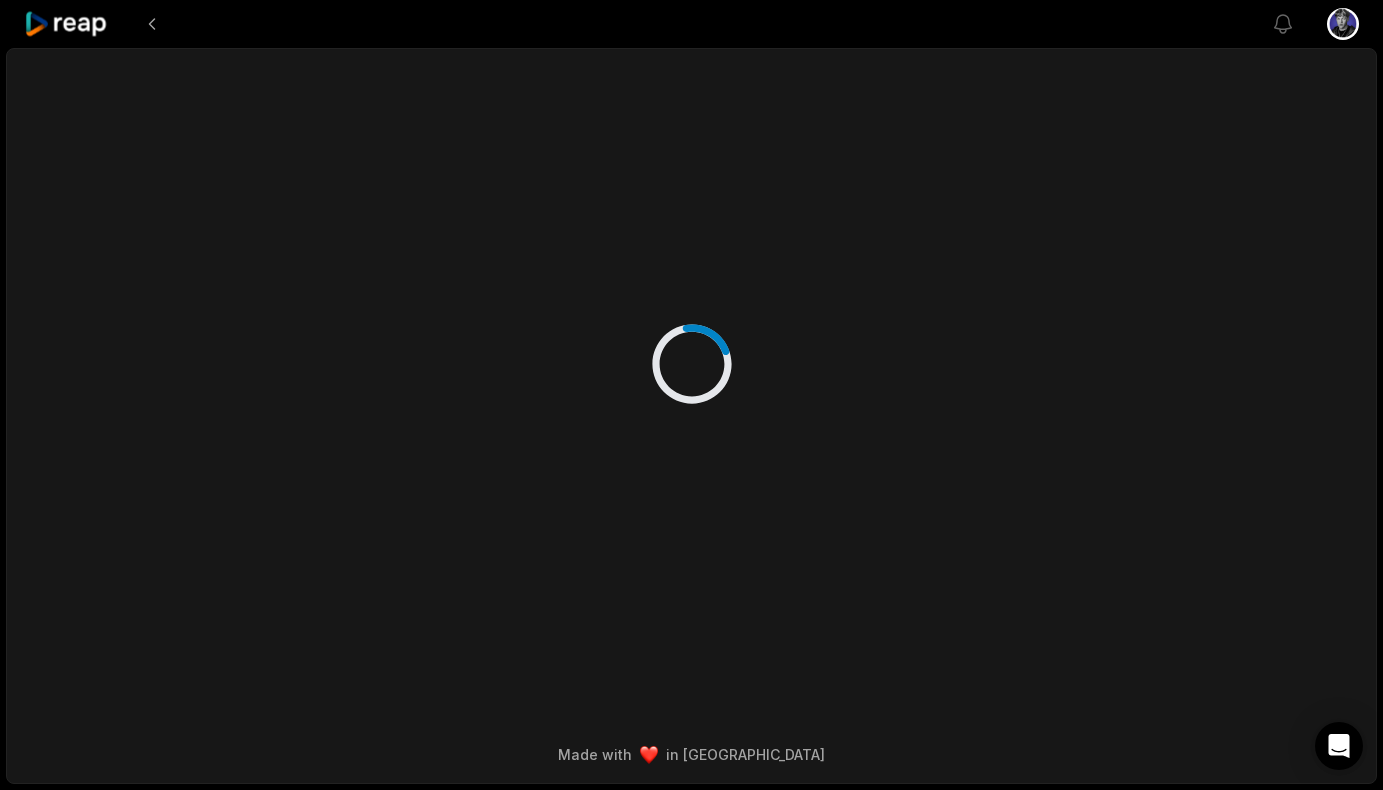 scroll, scrollTop: 0, scrollLeft: 0, axis: both 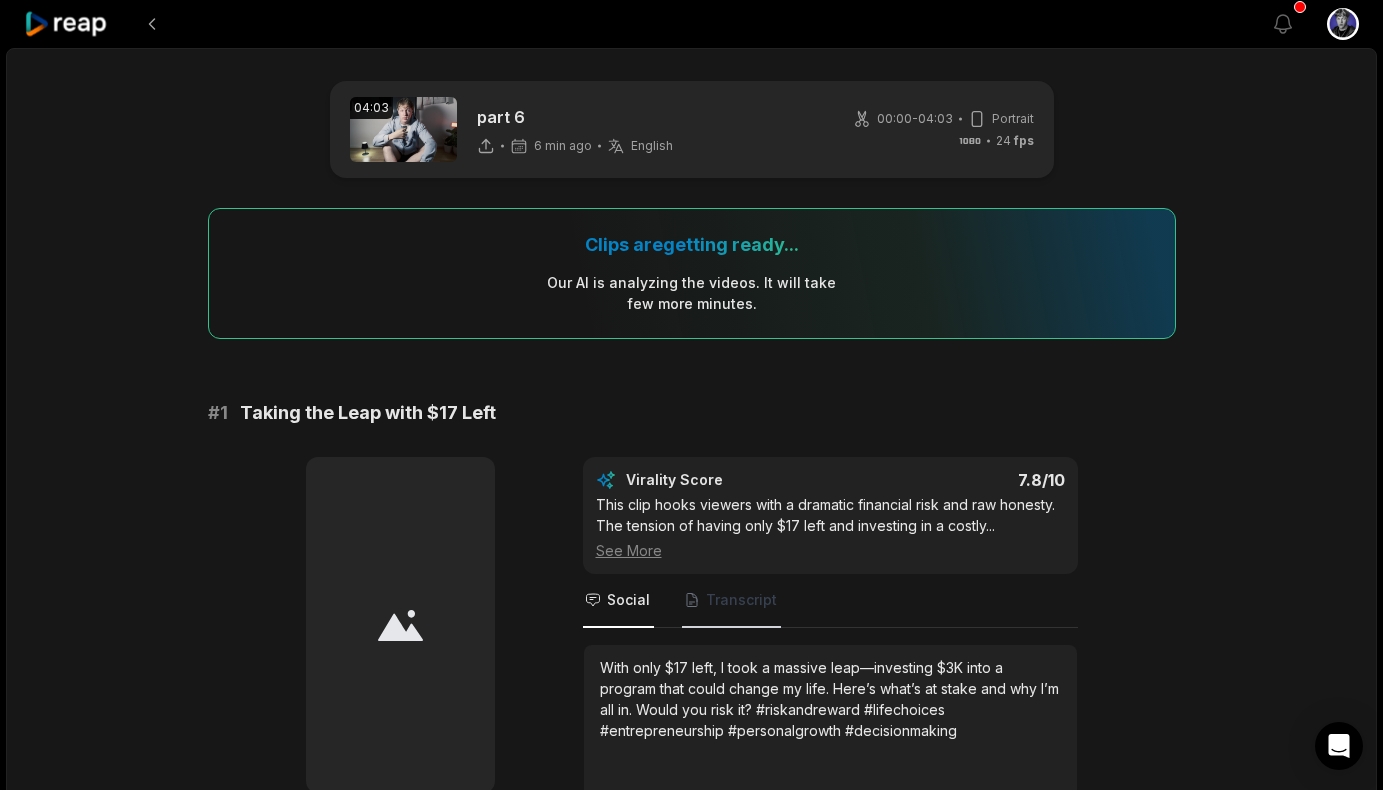 click on "Transcript" at bounding box center [741, 600] 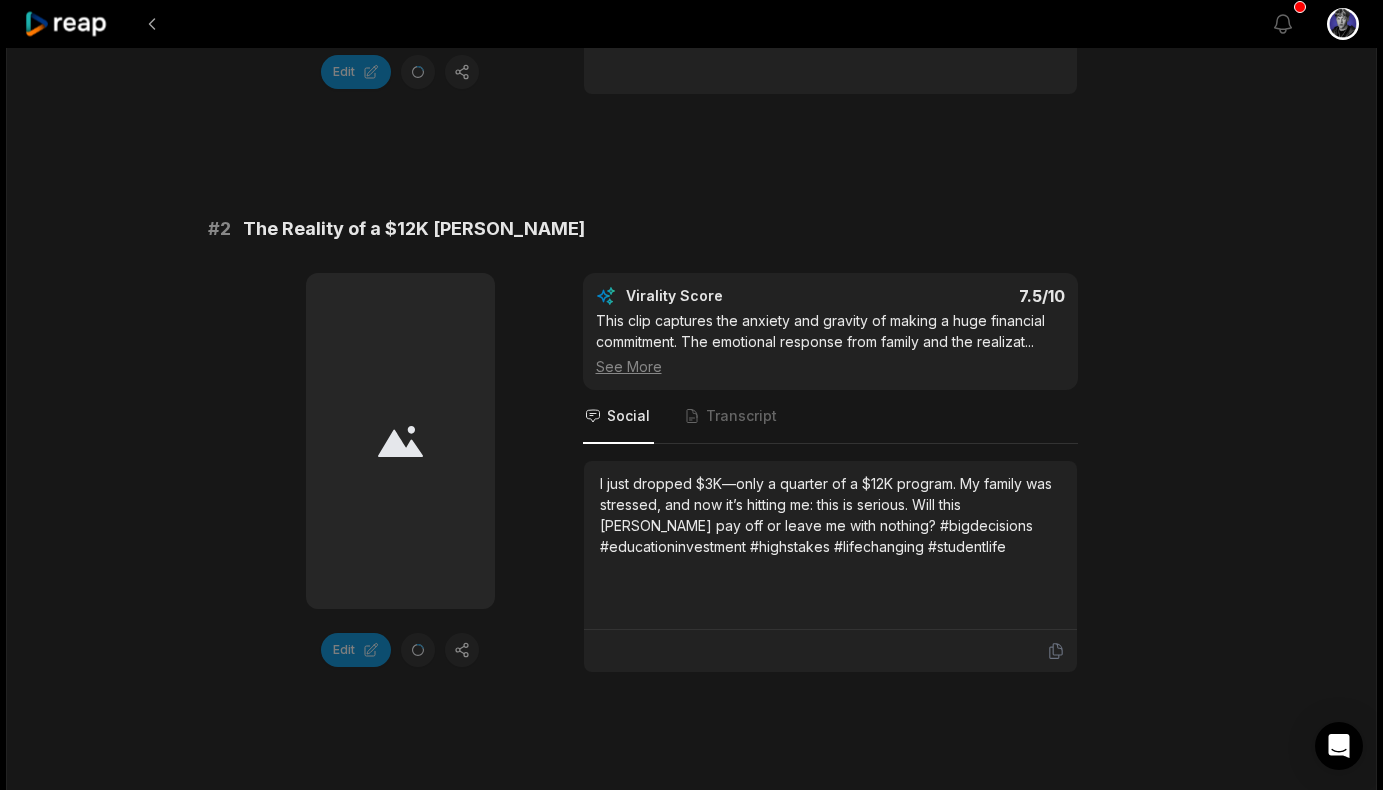 scroll, scrollTop: 825, scrollLeft: 0, axis: vertical 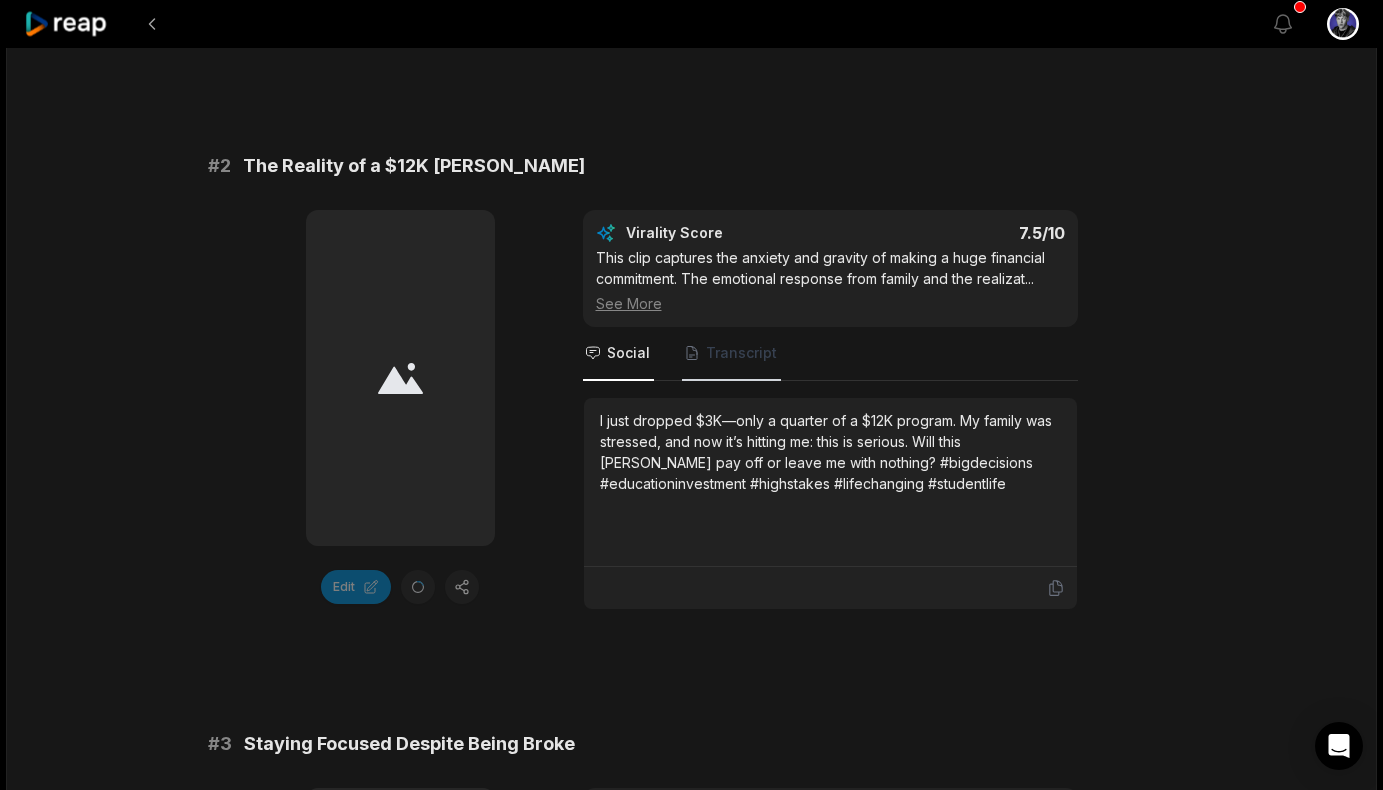 click on "Transcript" at bounding box center (741, 353) 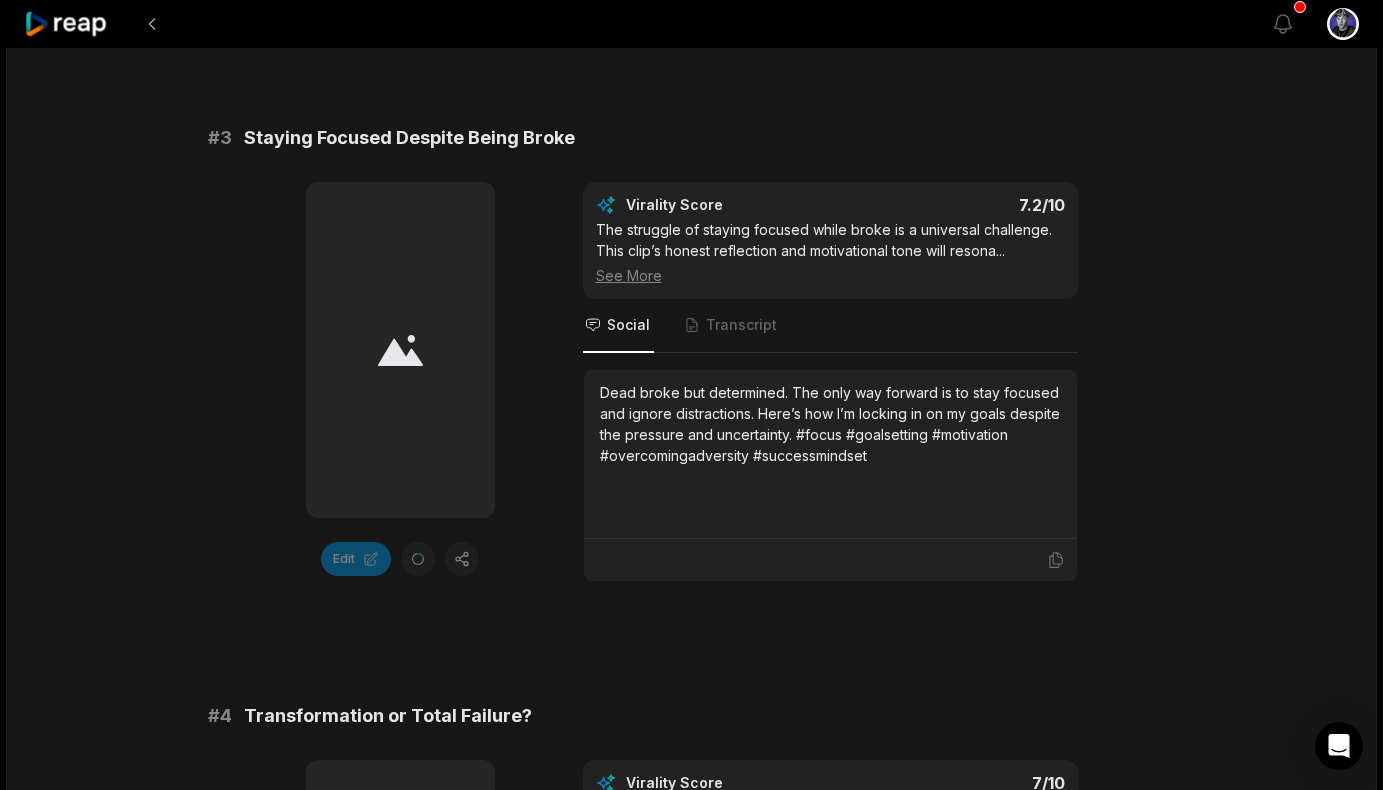 scroll, scrollTop: 1429, scrollLeft: 0, axis: vertical 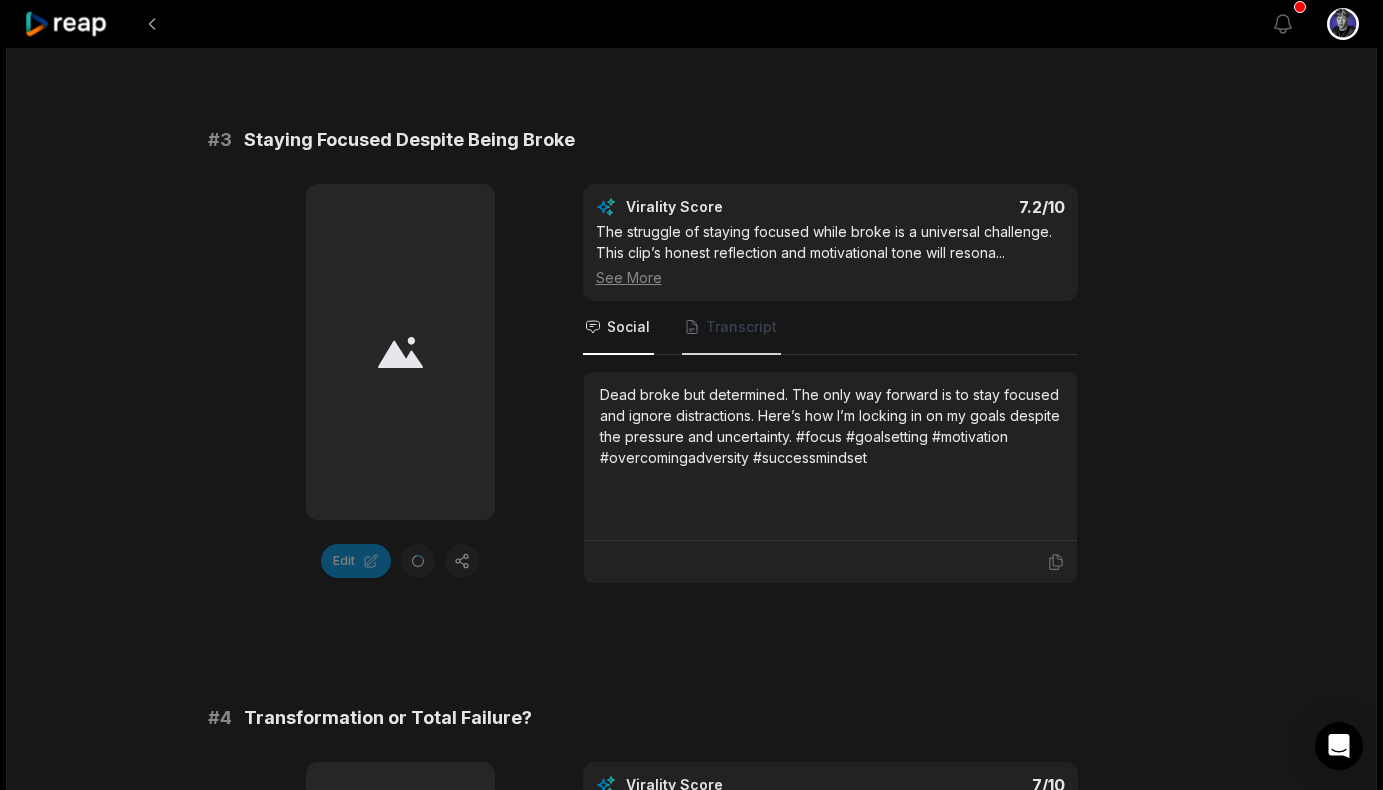click on "Transcript" at bounding box center [741, 327] 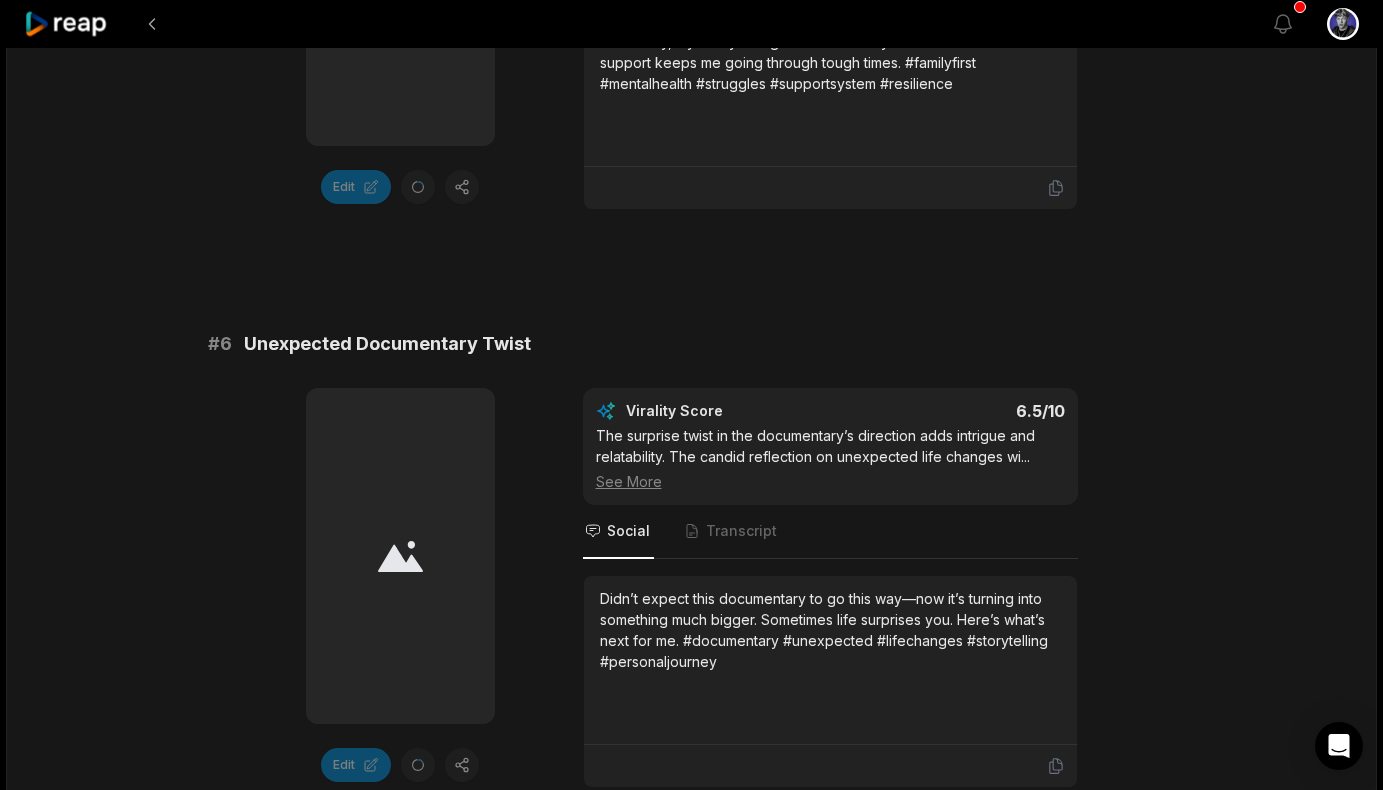 scroll, scrollTop: 3108, scrollLeft: 0, axis: vertical 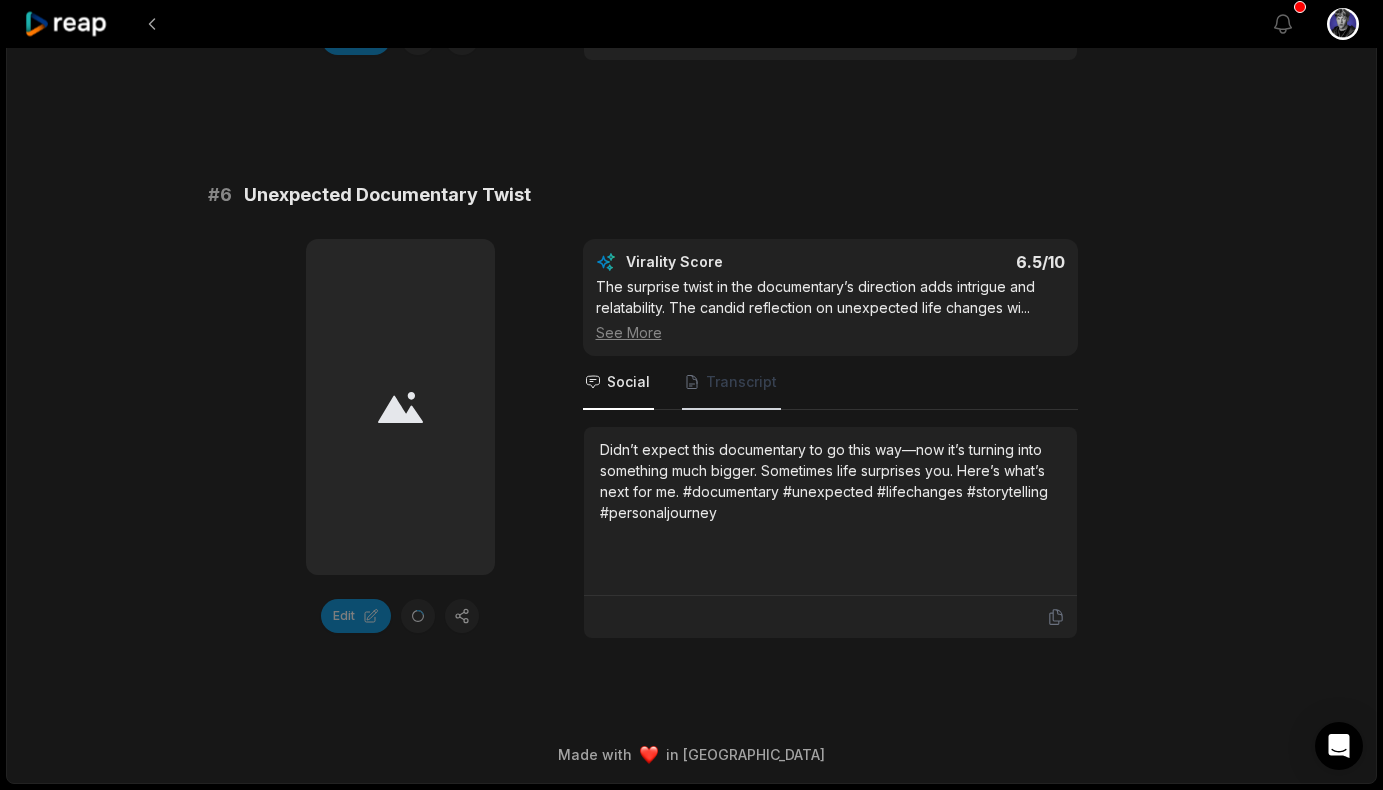 click on "Transcript" at bounding box center (741, 382) 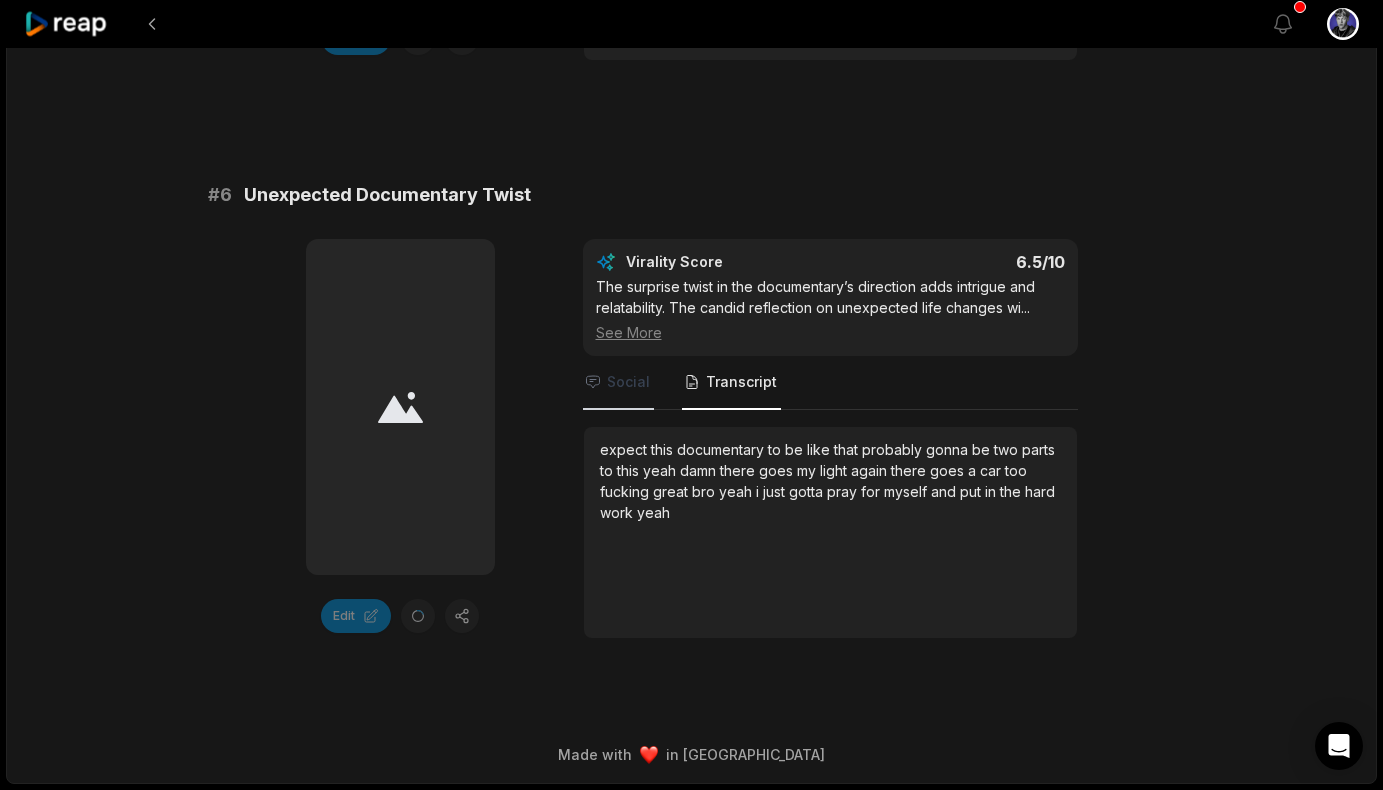 click on "Social" at bounding box center [628, 382] 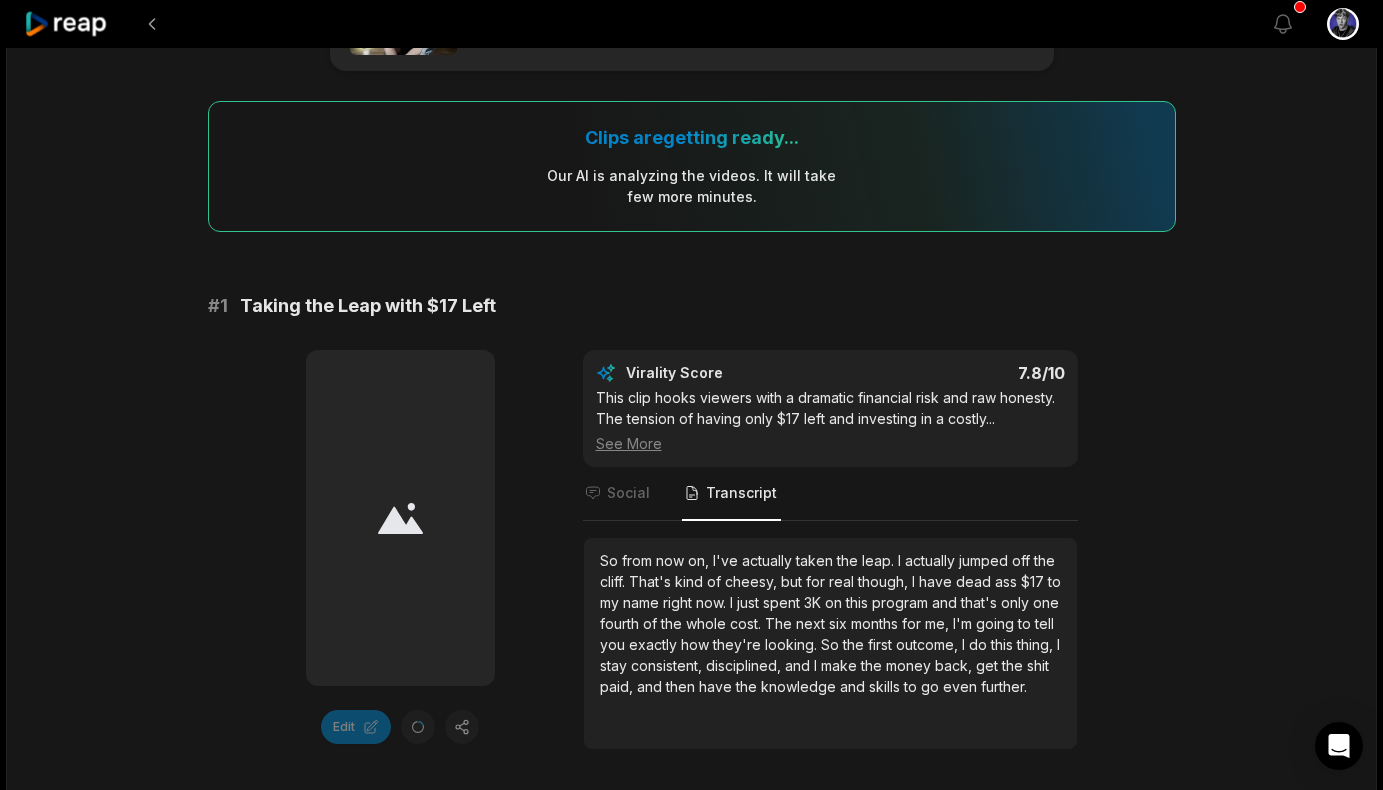 scroll, scrollTop: 114, scrollLeft: 0, axis: vertical 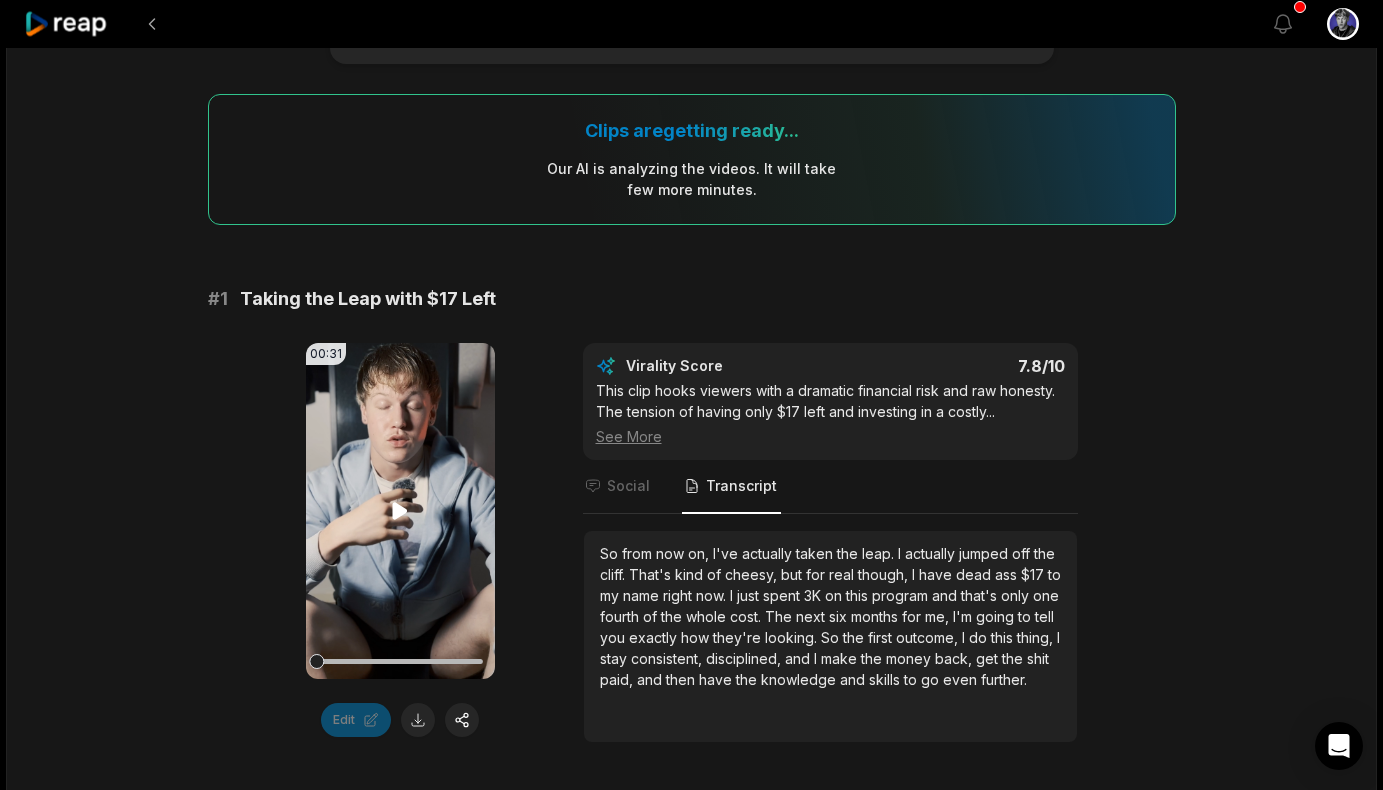 click 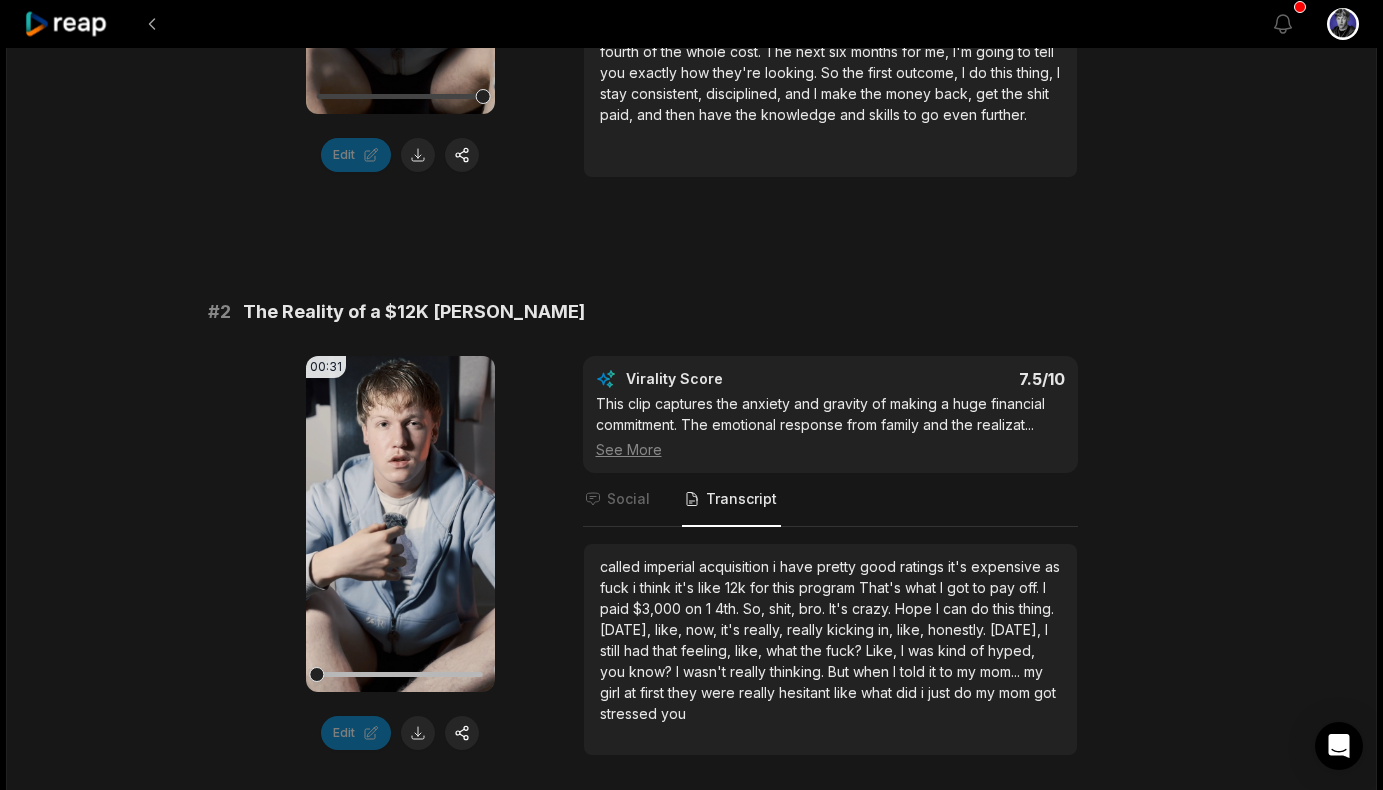 scroll, scrollTop: 716, scrollLeft: 0, axis: vertical 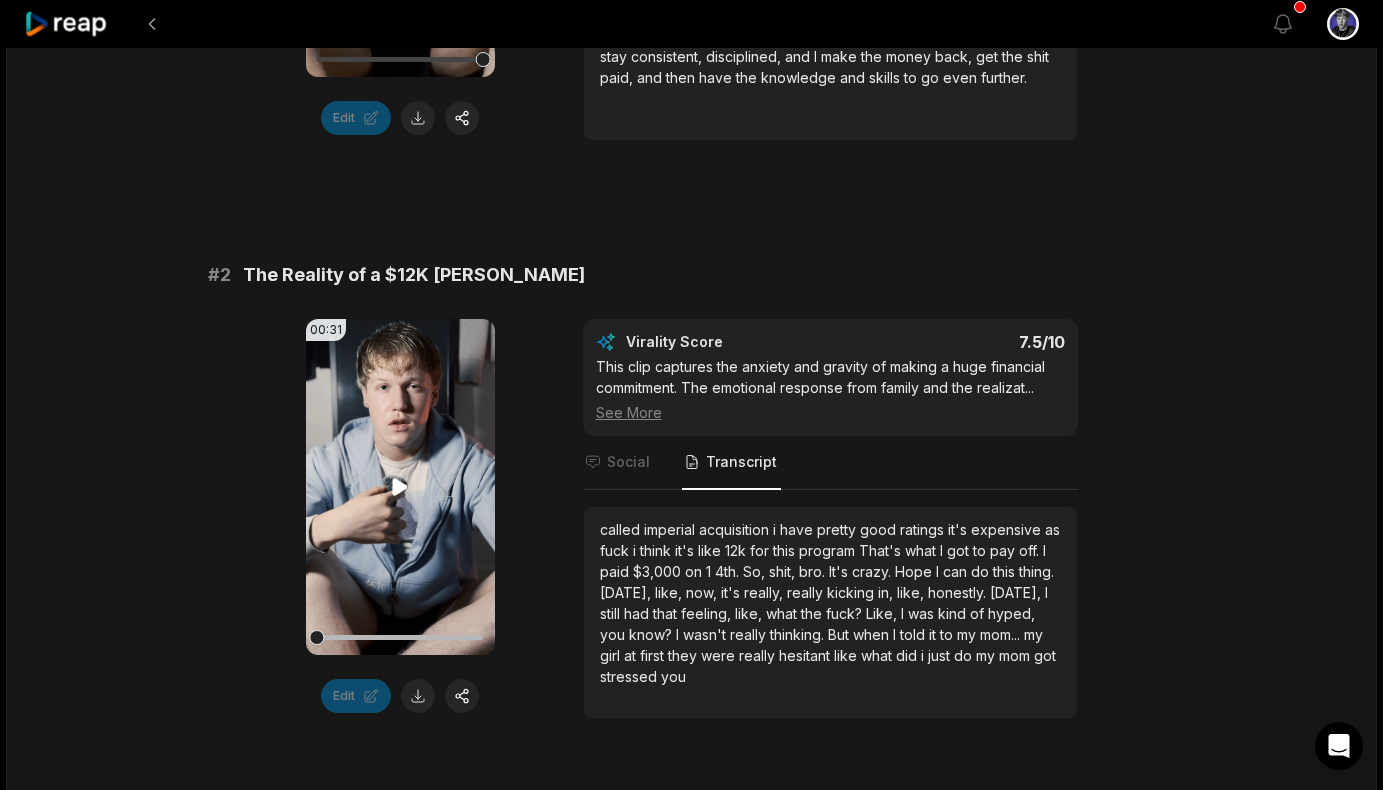 click 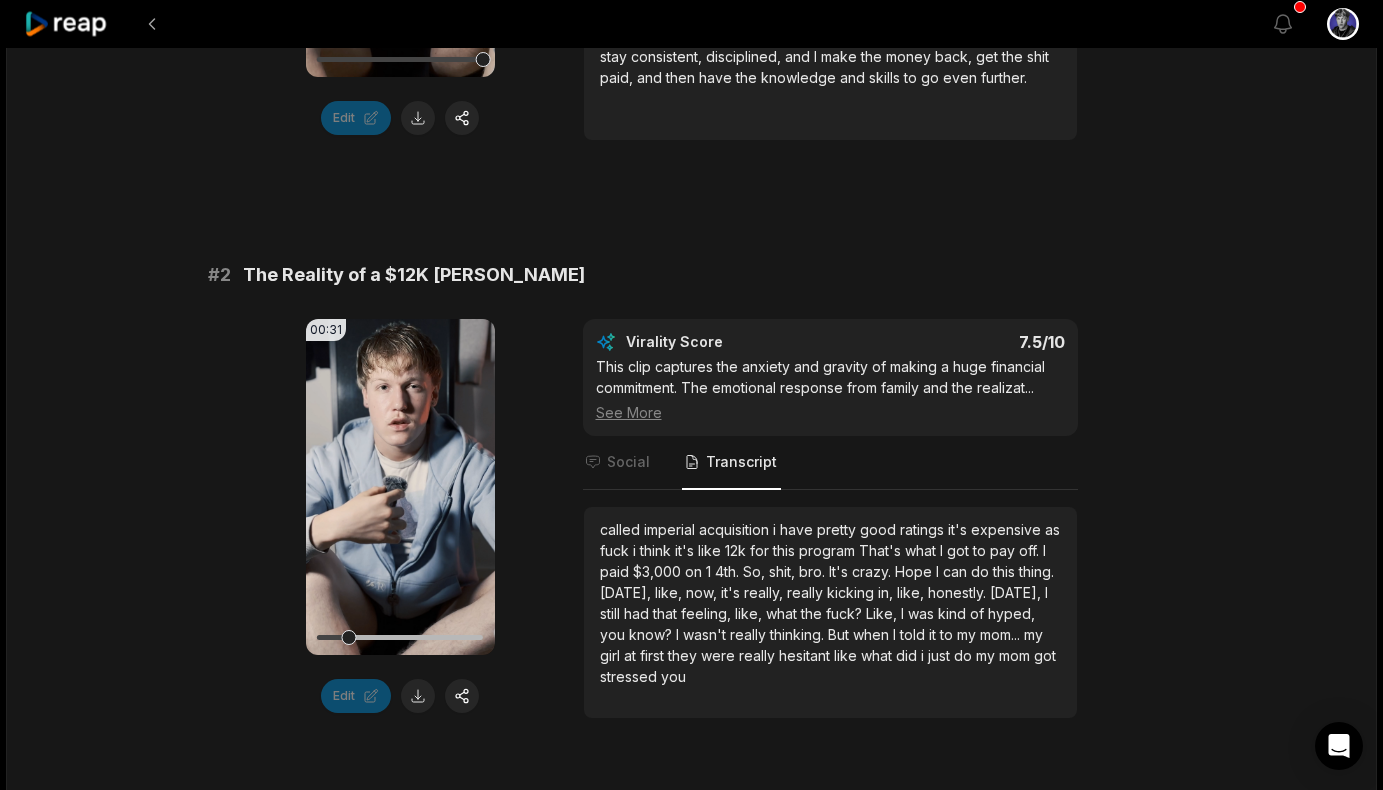 drag, startPoint x: 348, startPoint y: 641, endPoint x: 239, endPoint y: 610, distance: 113.32255 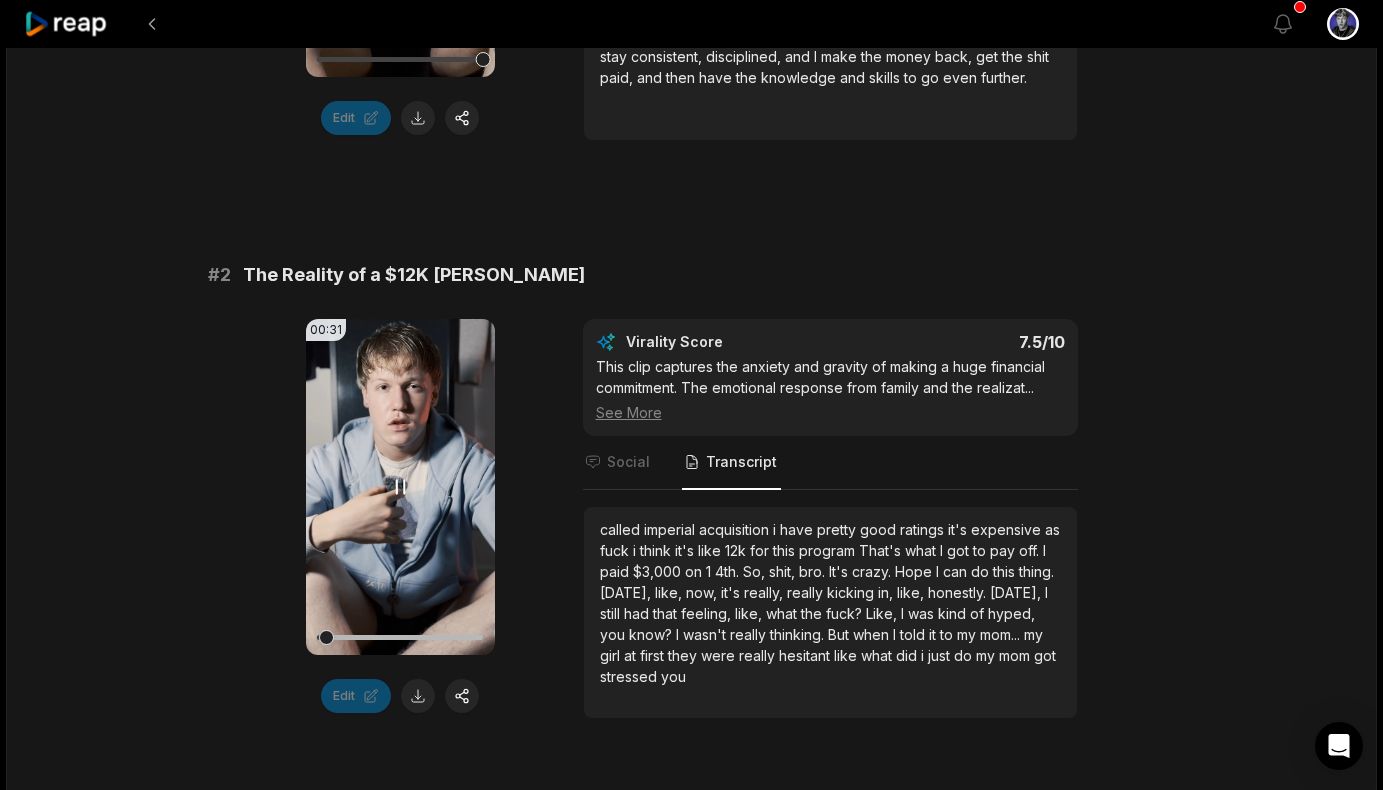 click 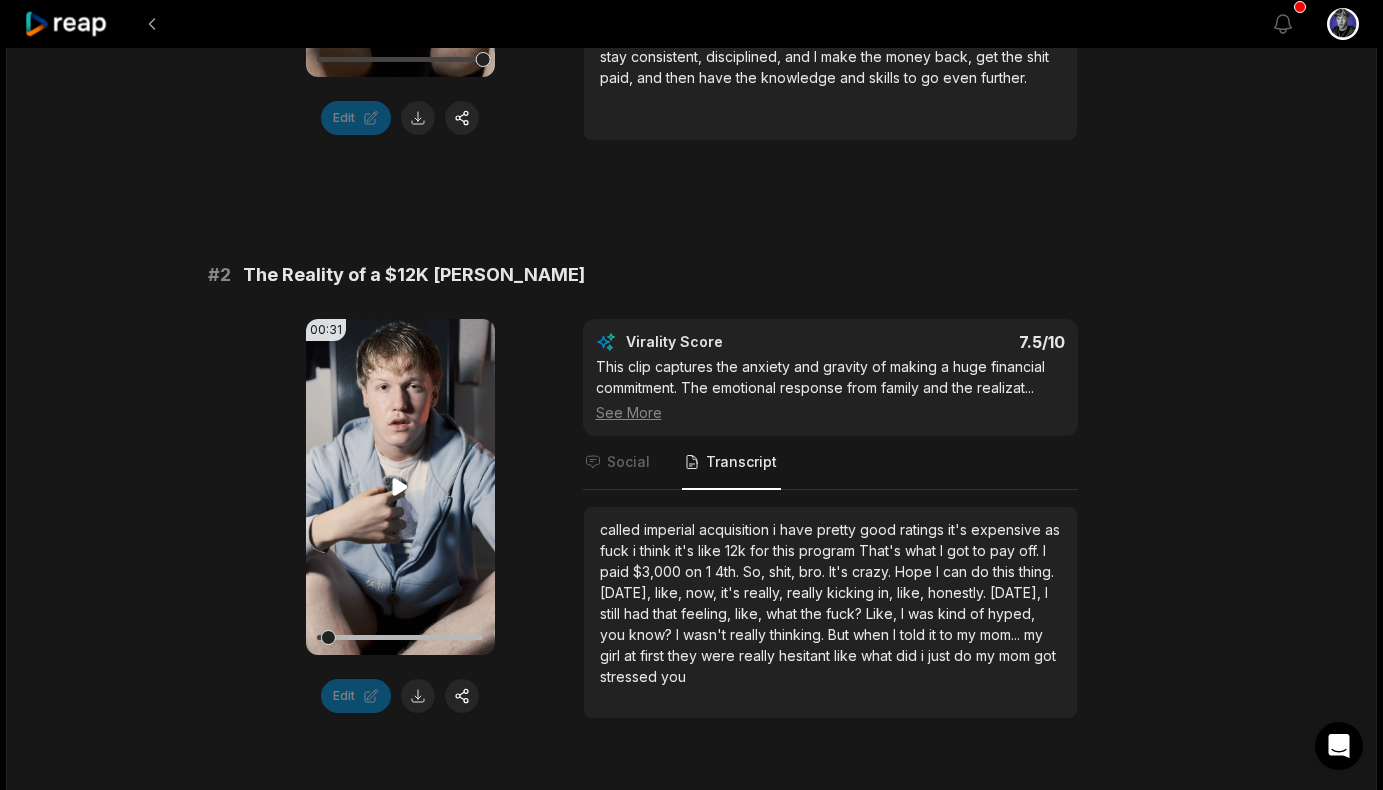 click 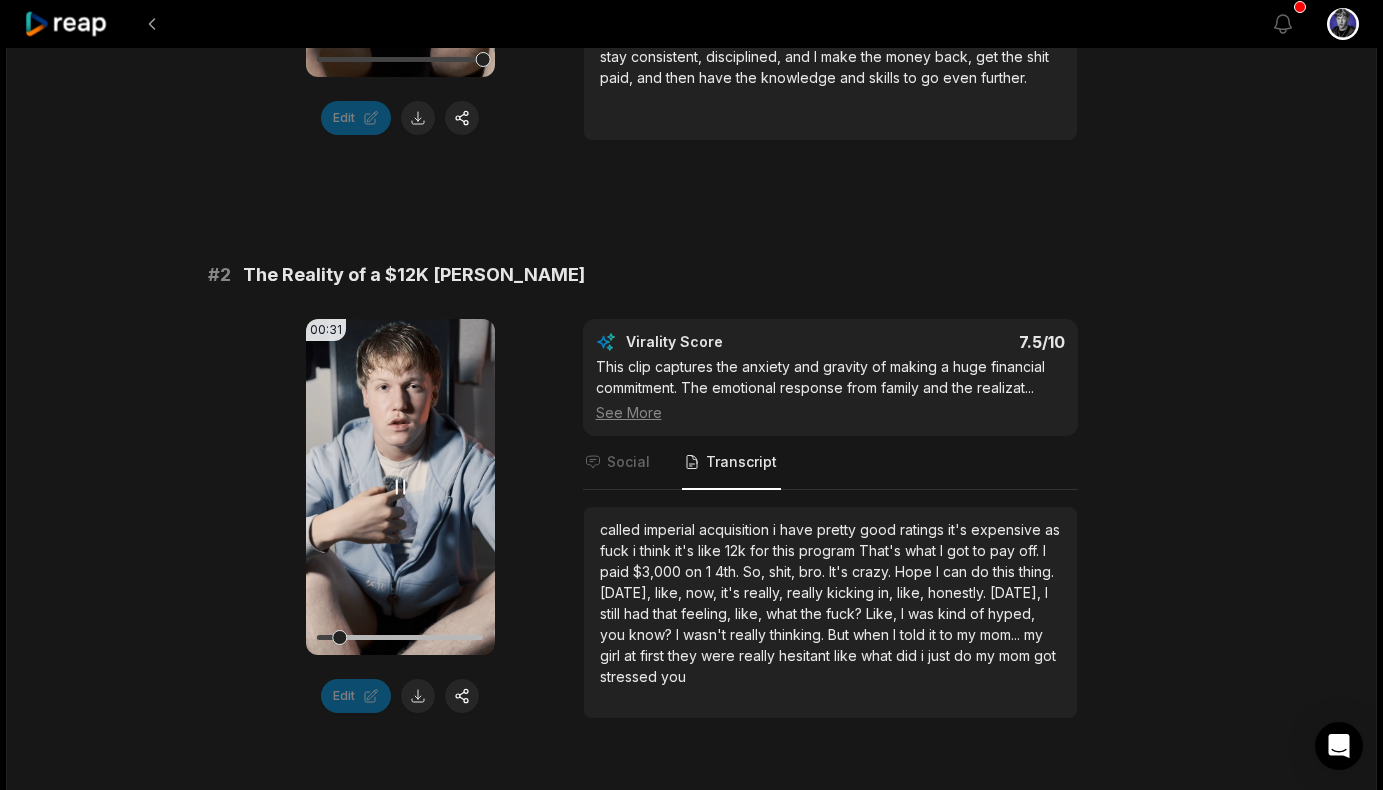 click 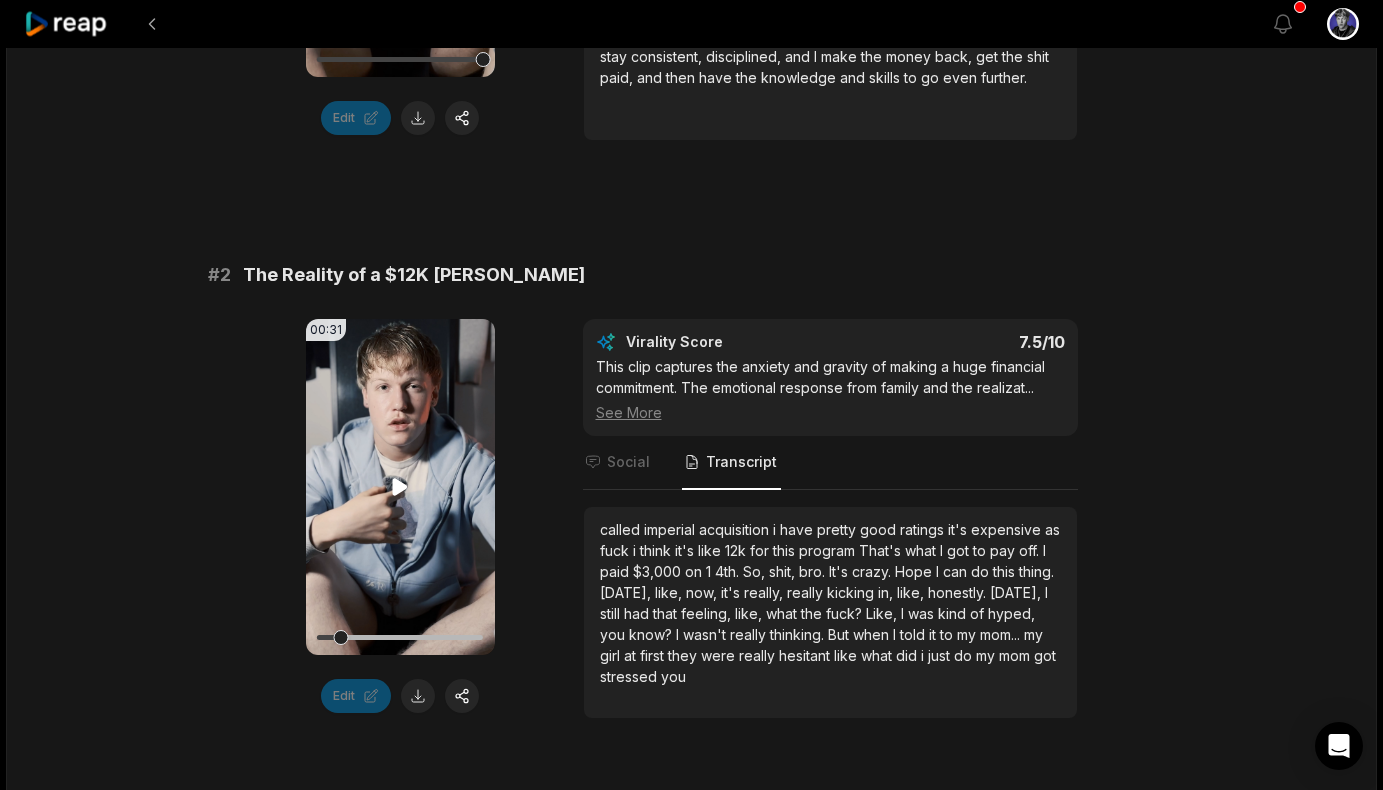 click 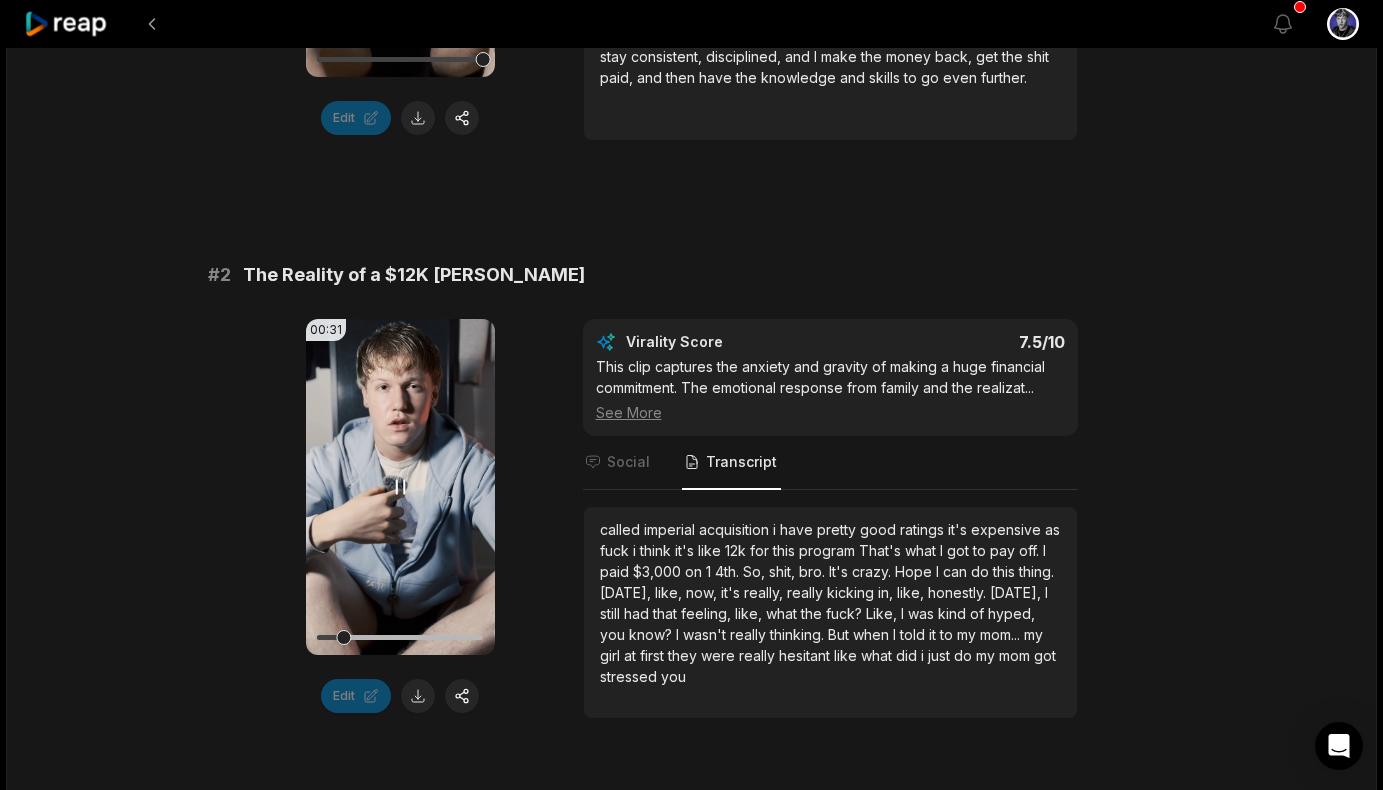 click at bounding box center (400, 637) 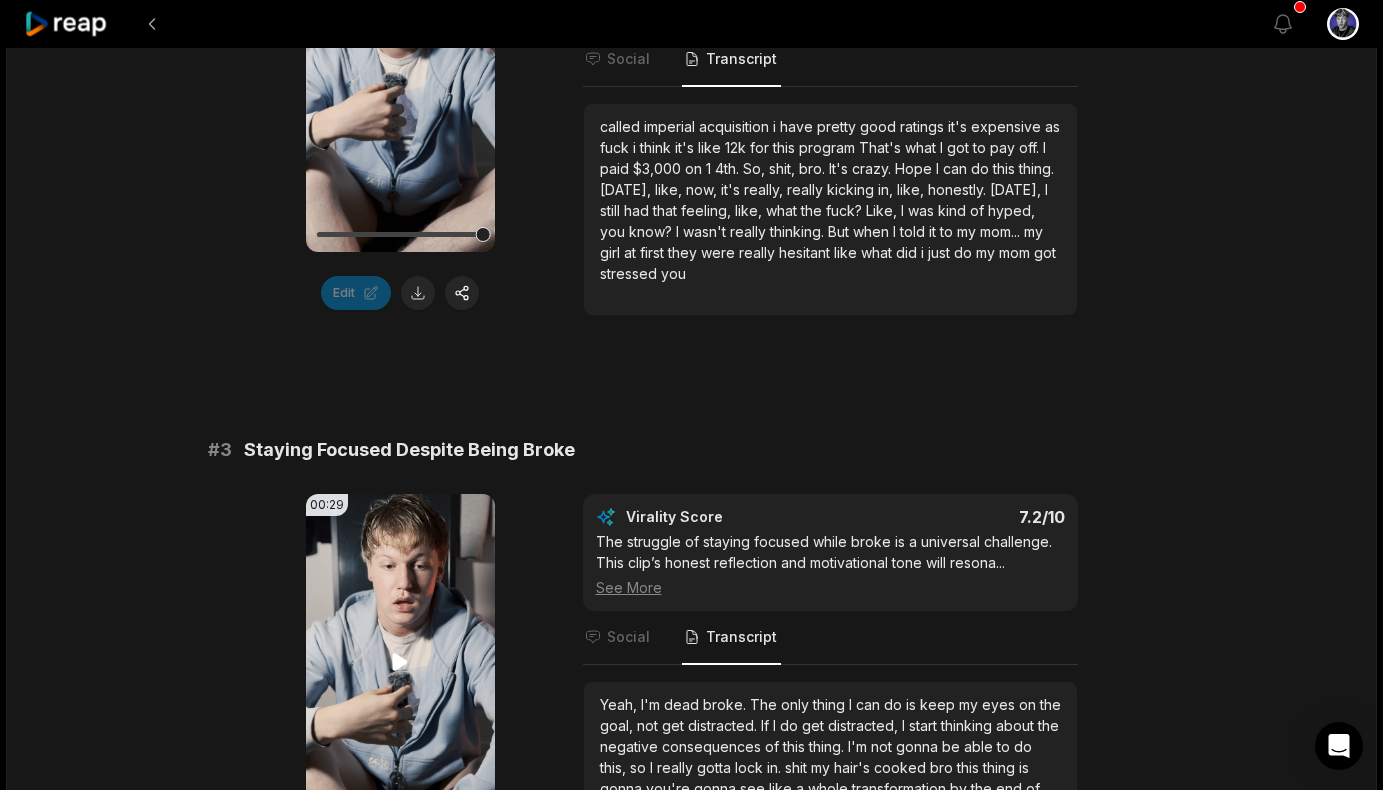 scroll, scrollTop: 1186, scrollLeft: 0, axis: vertical 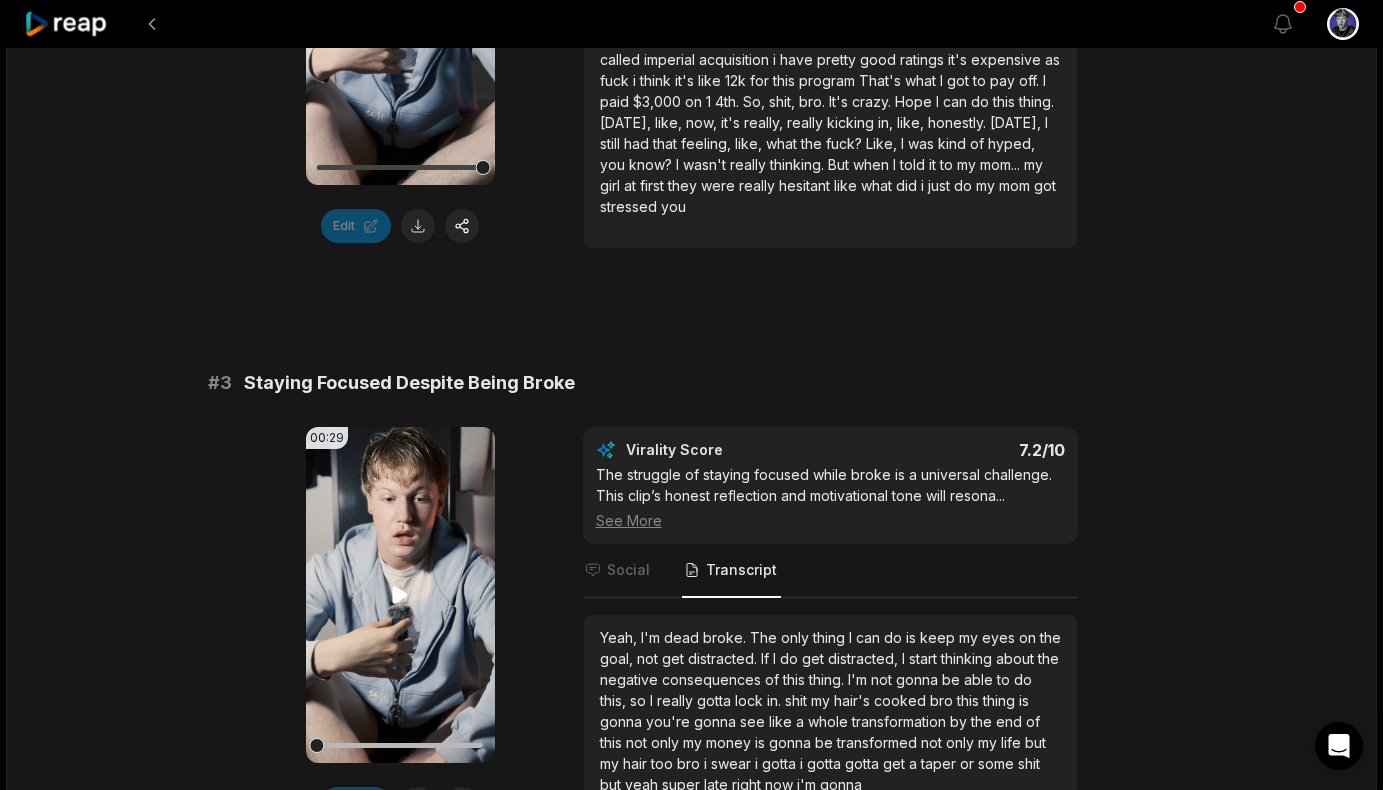 click 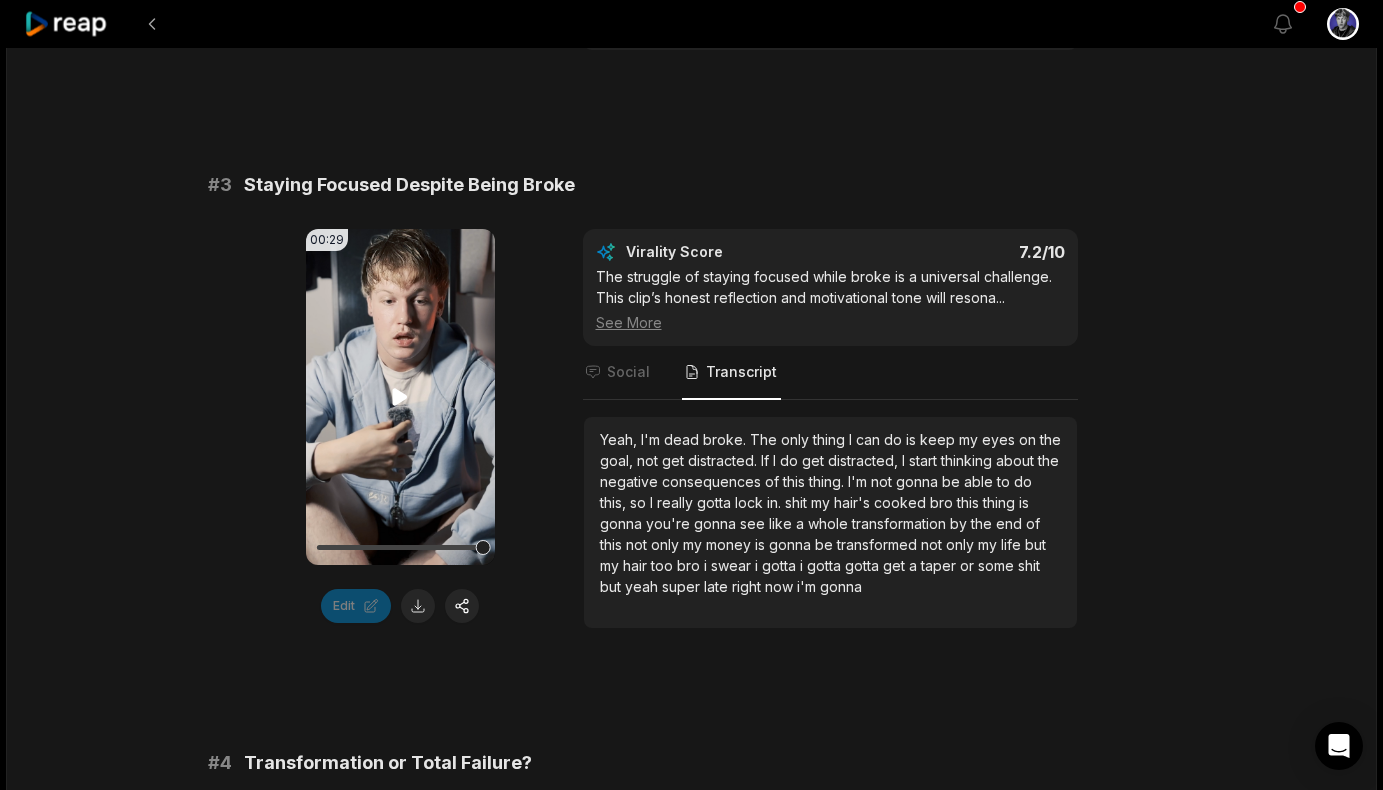 scroll, scrollTop: 1437, scrollLeft: 0, axis: vertical 